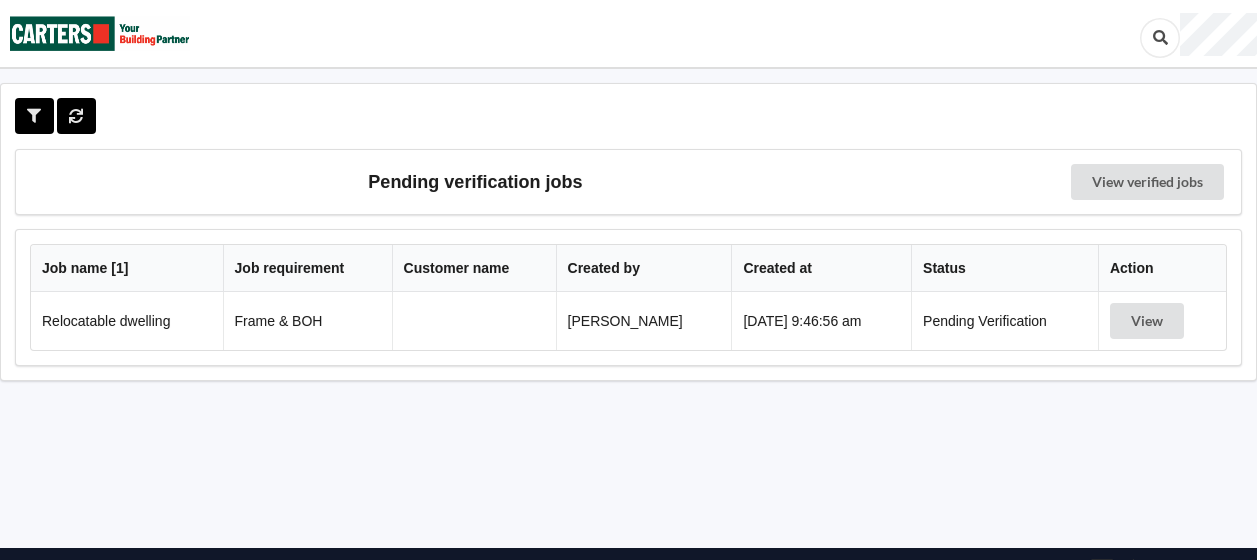 scroll, scrollTop: 0, scrollLeft: 0, axis: both 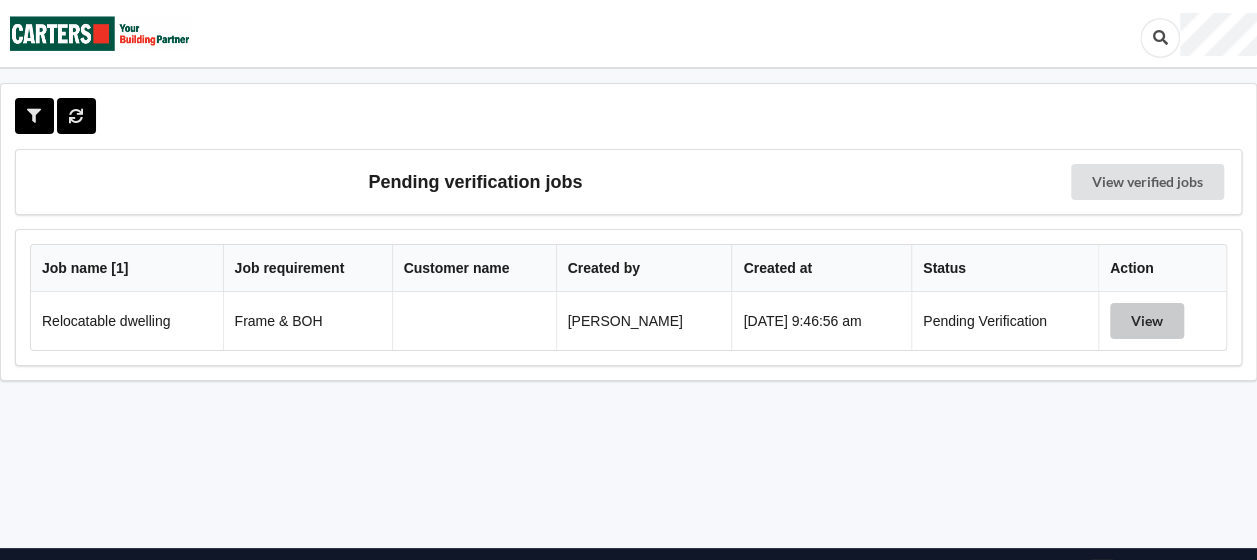 click on "View" at bounding box center [1147, 321] 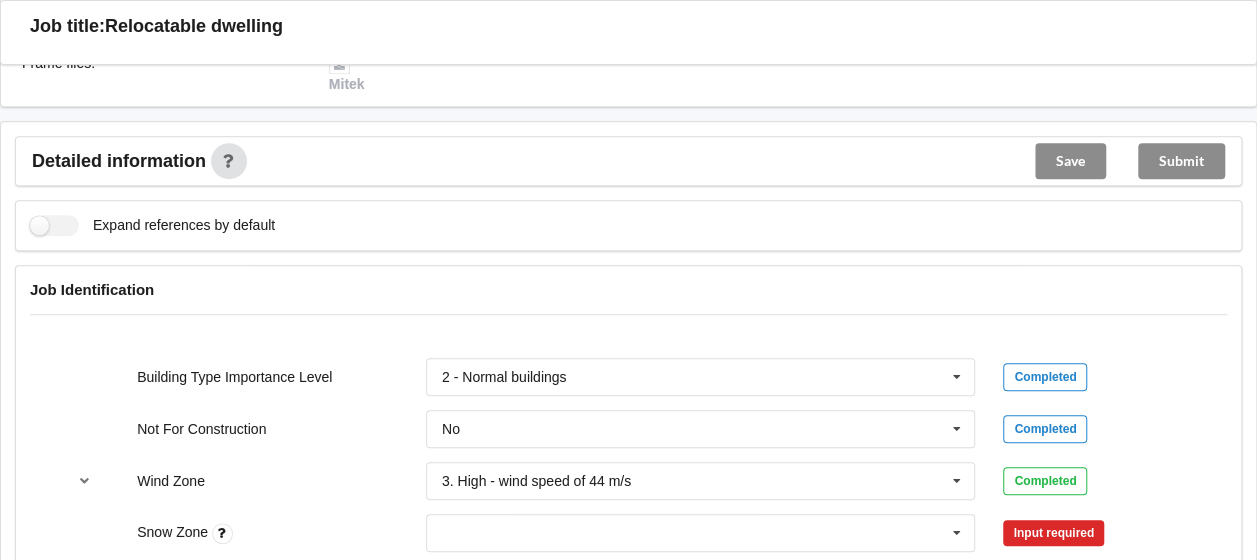 scroll, scrollTop: 700, scrollLeft: 0, axis: vertical 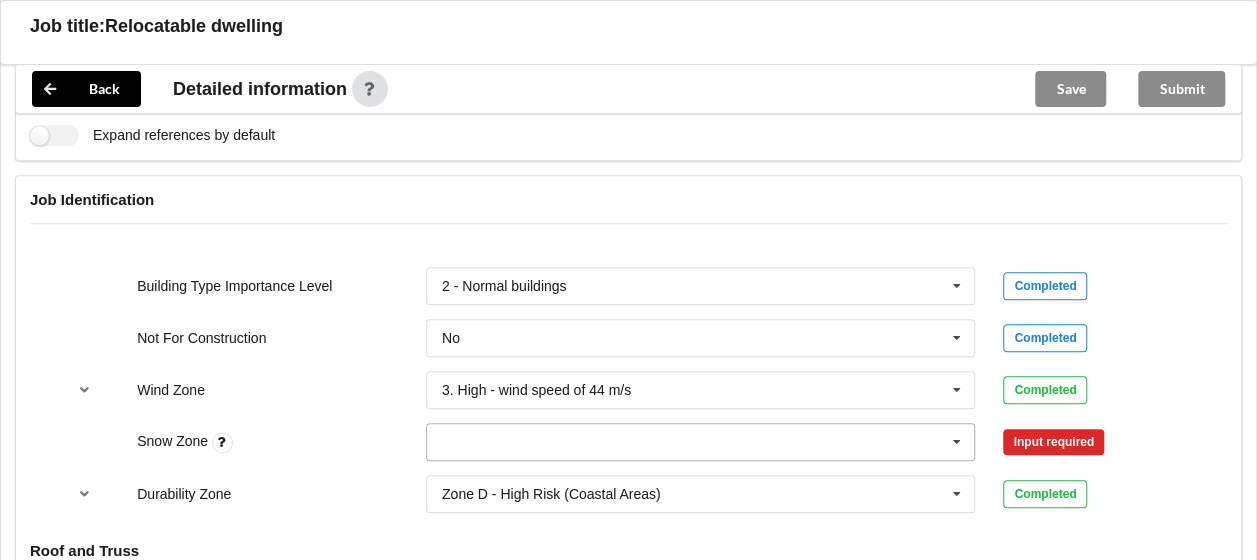 click at bounding box center (702, 442) 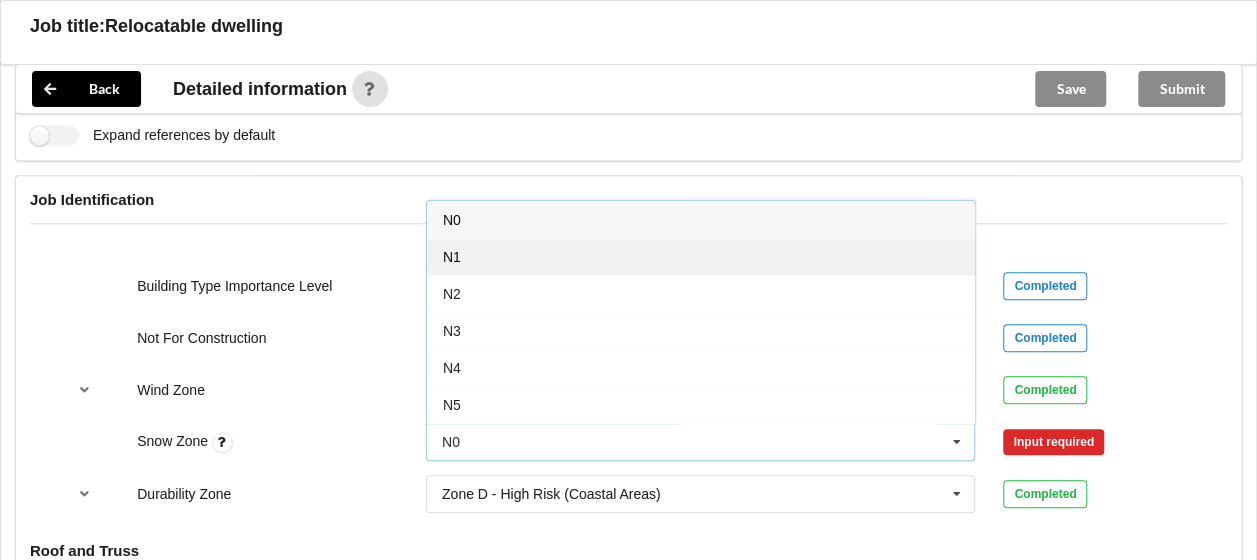 click on "N1" at bounding box center [701, 256] 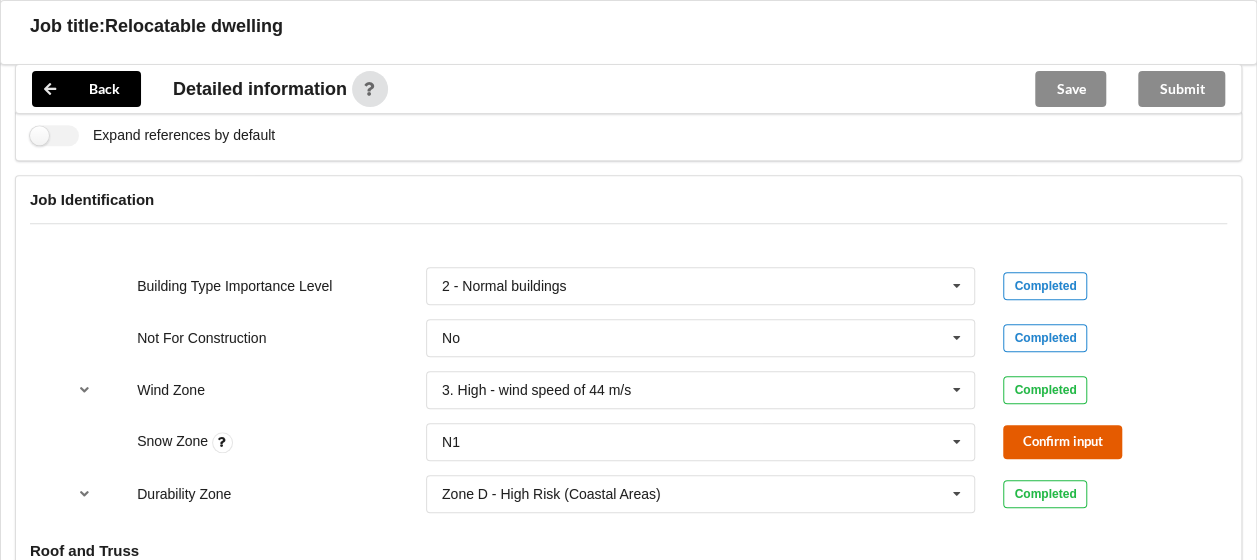 click on "Confirm input" at bounding box center [1062, 441] 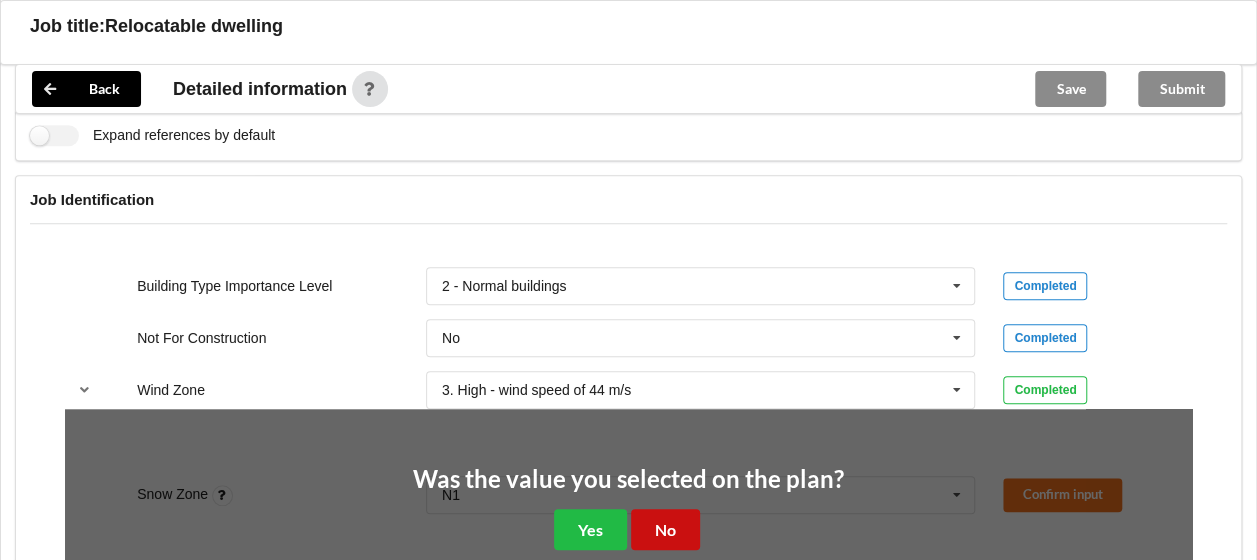 click on "No" at bounding box center (665, 529) 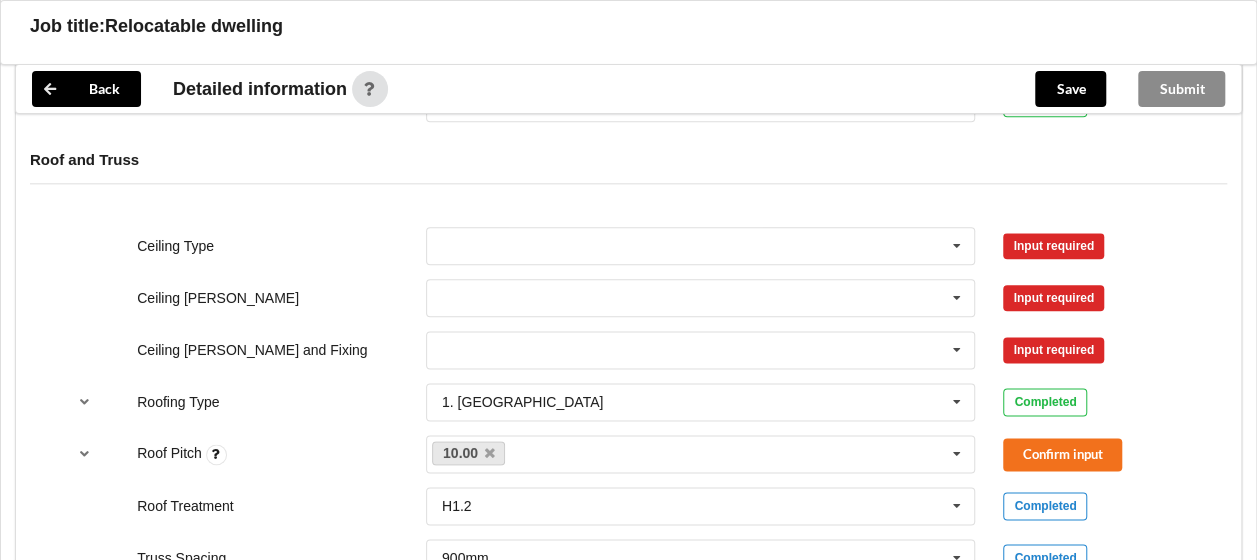scroll, scrollTop: 1100, scrollLeft: 0, axis: vertical 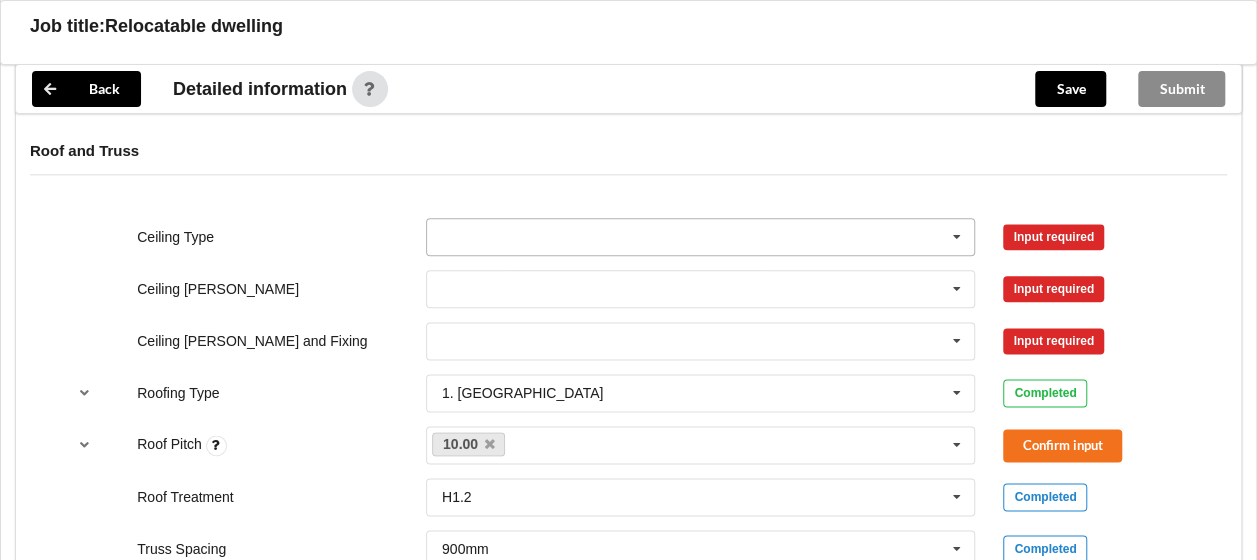 click at bounding box center (957, 237) 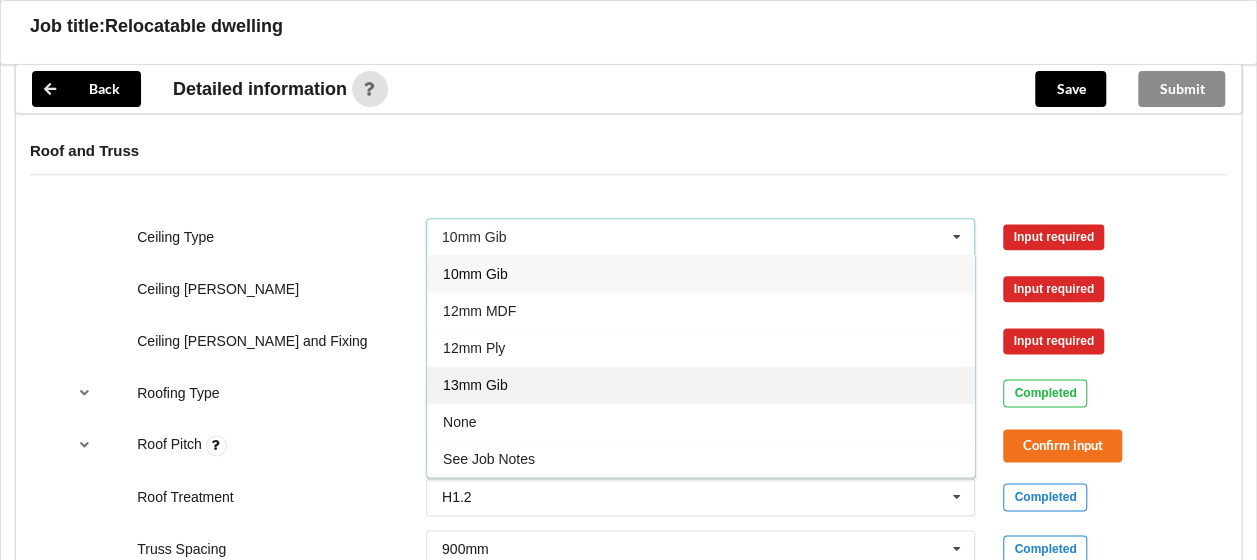 click on "13mm Gib" at bounding box center [475, 385] 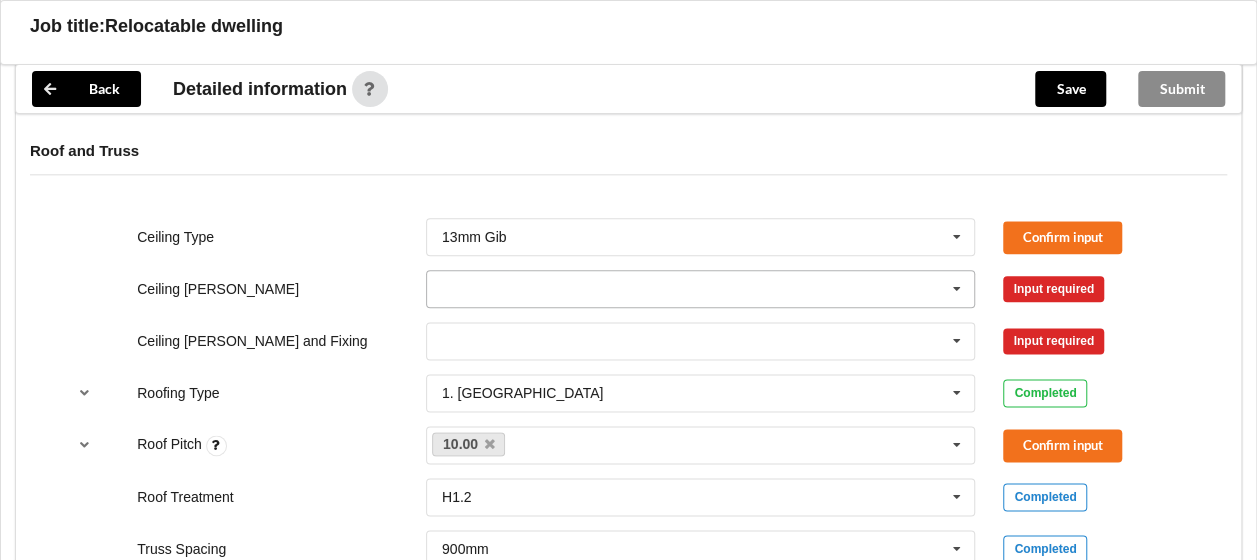 click at bounding box center (702, 289) 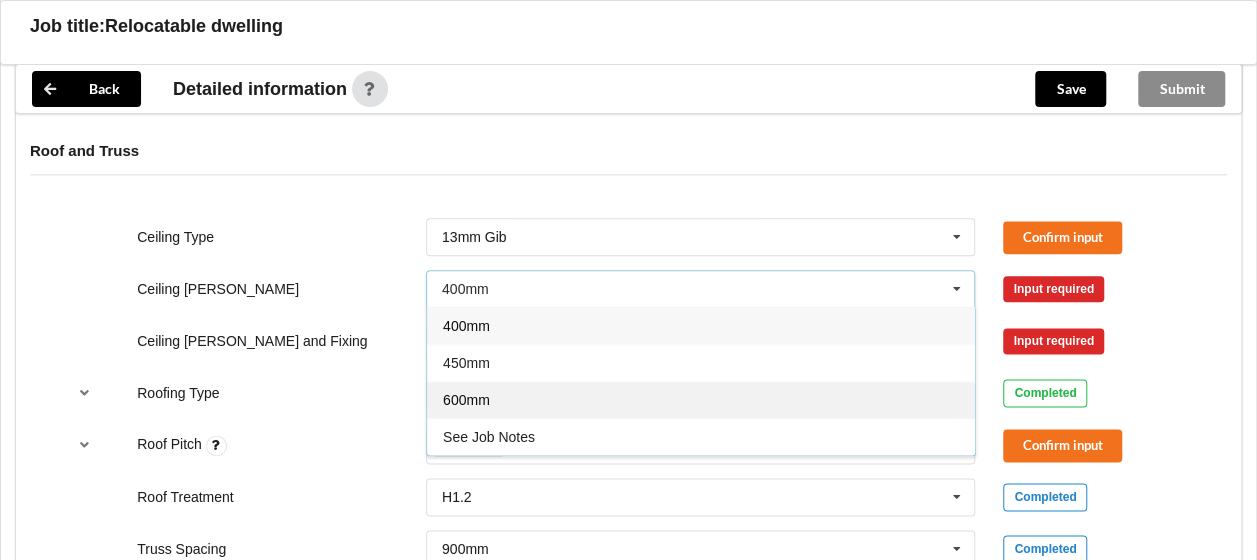 click on "600mm" at bounding box center (466, 400) 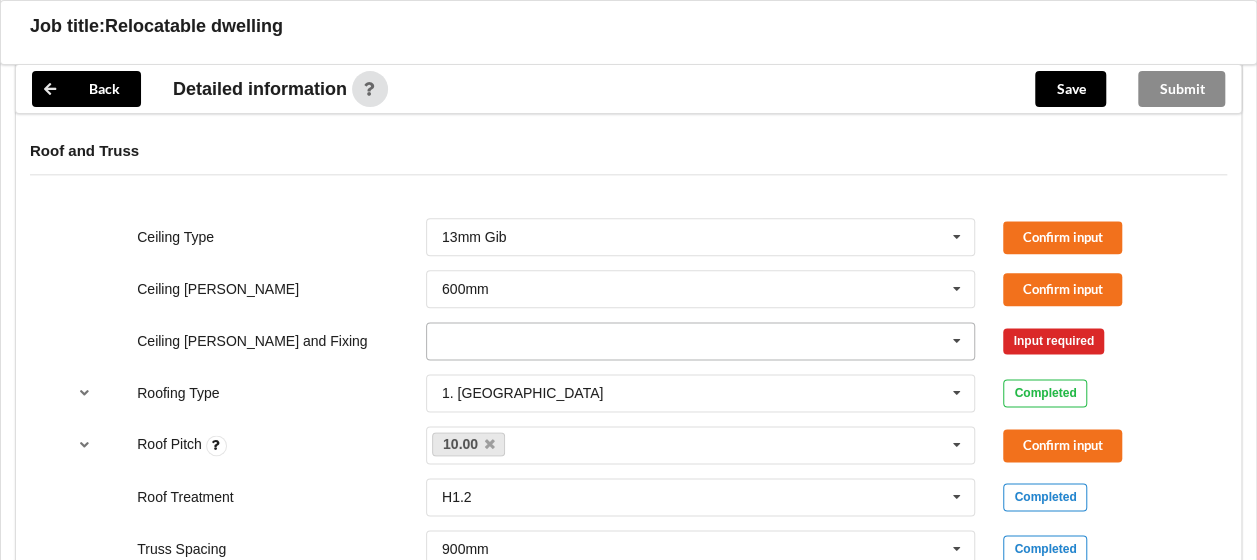 click at bounding box center [702, 341] 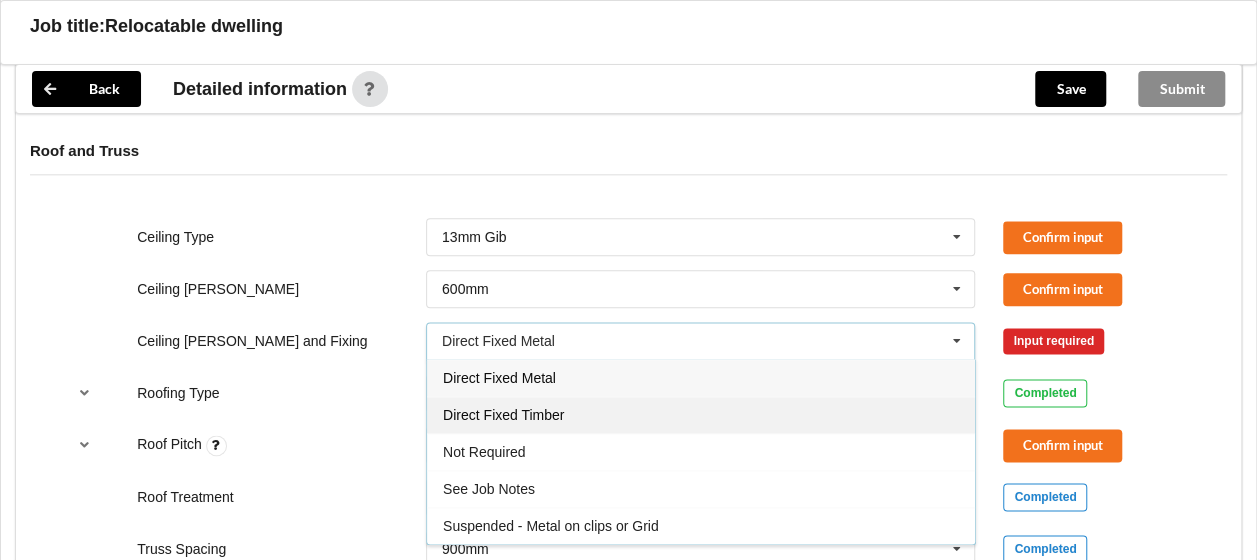 click on "Direct Fixed Timber" at bounding box center [503, 415] 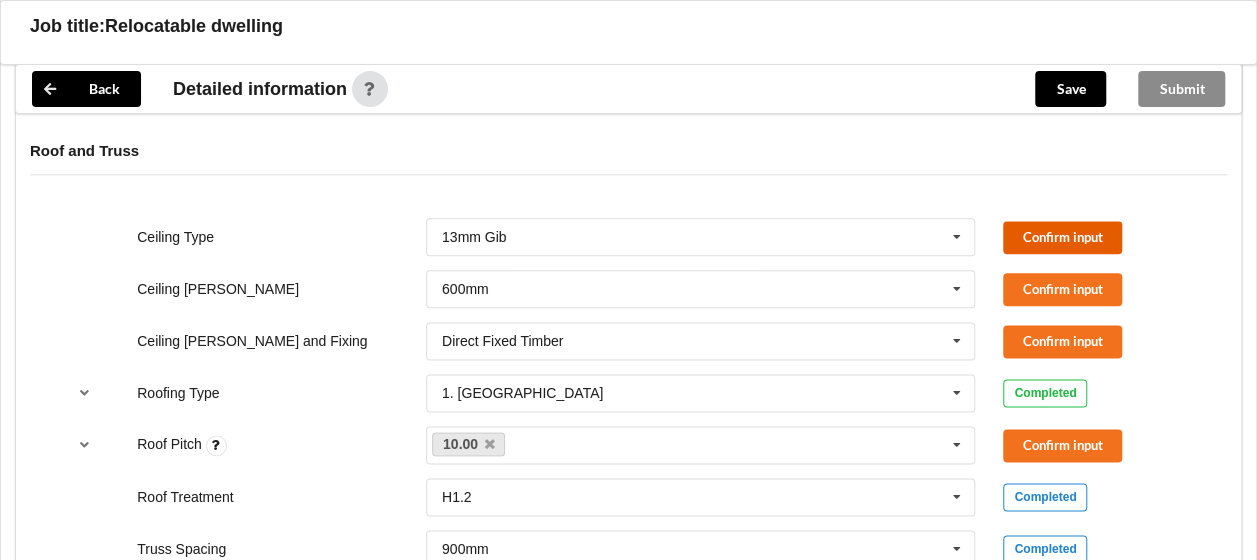 click on "Confirm input" at bounding box center (1062, 237) 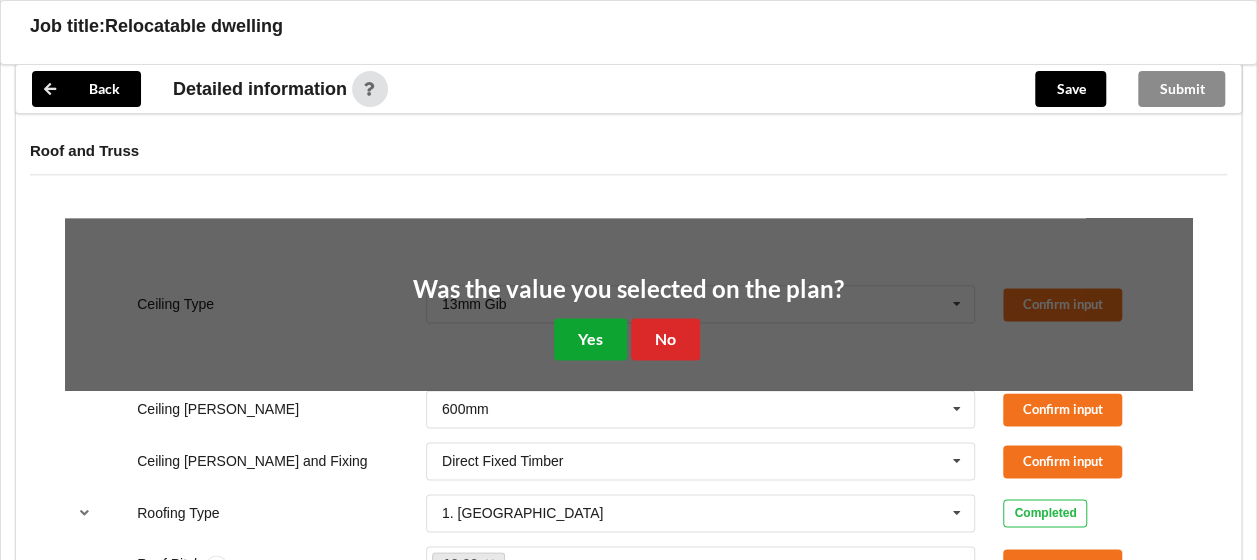 drag, startPoint x: 603, startPoint y: 339, endPoint x: 754, endPoint y: 324, distance: 151.74321 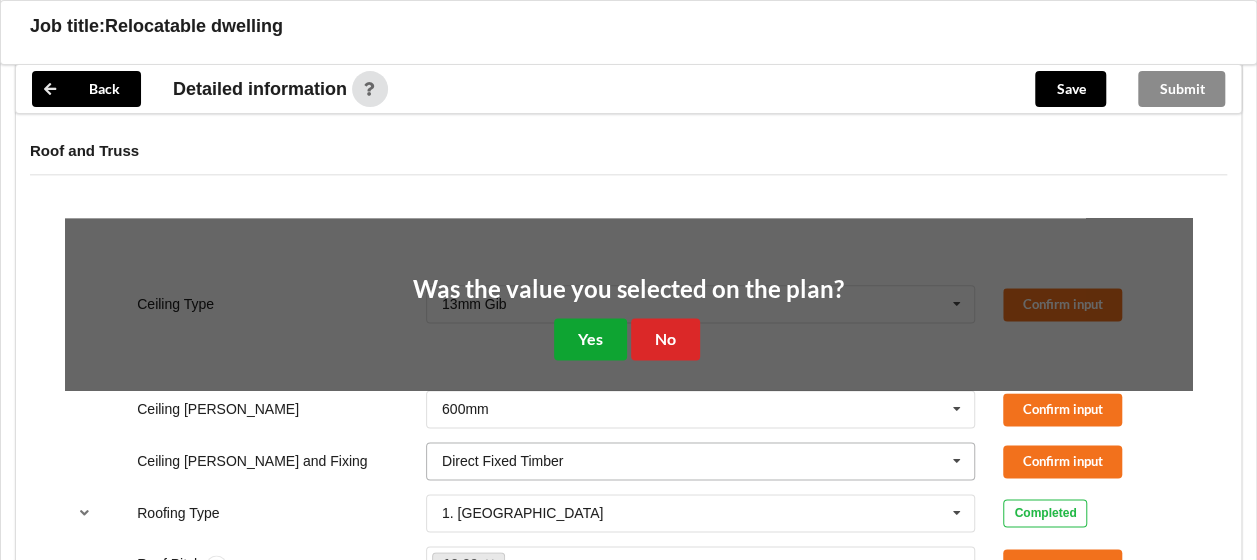 click on "Yes" at bounding box center (590, 338) 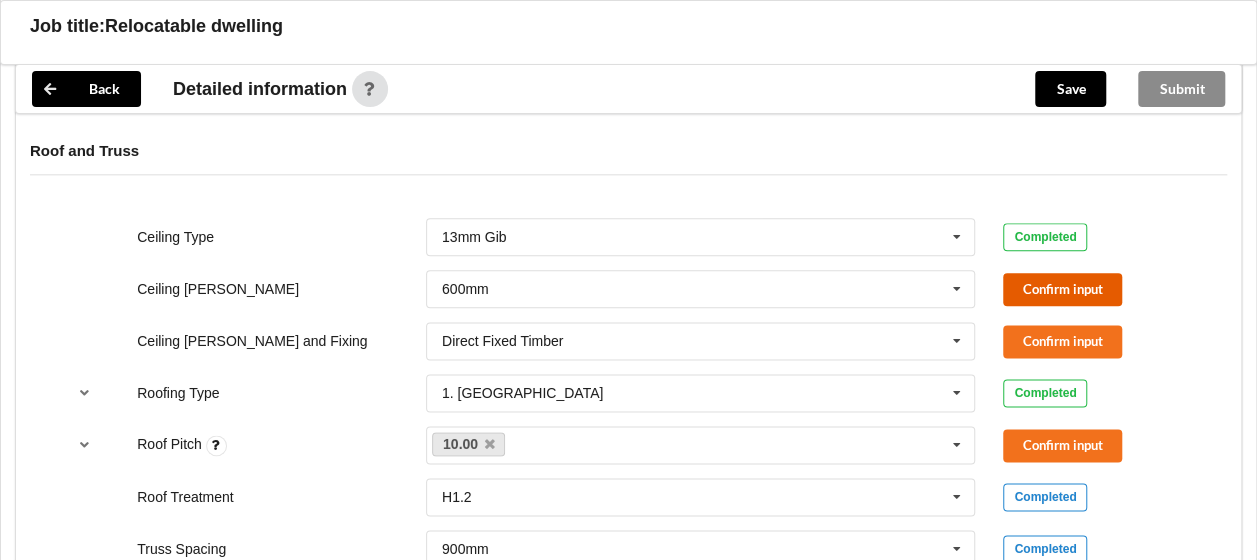 click on "Confirm input" at bounding box center (1062, 289) 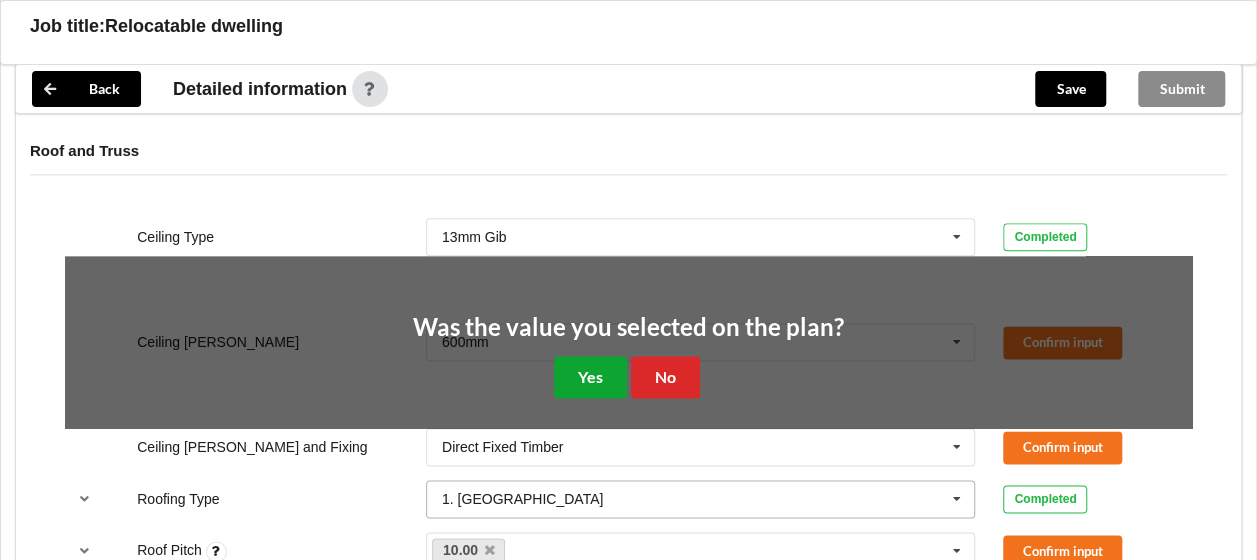 drag, startPoint x: 580, startPoint y: 376, endPoint x: 601, endPoint y: 376, distance: 21 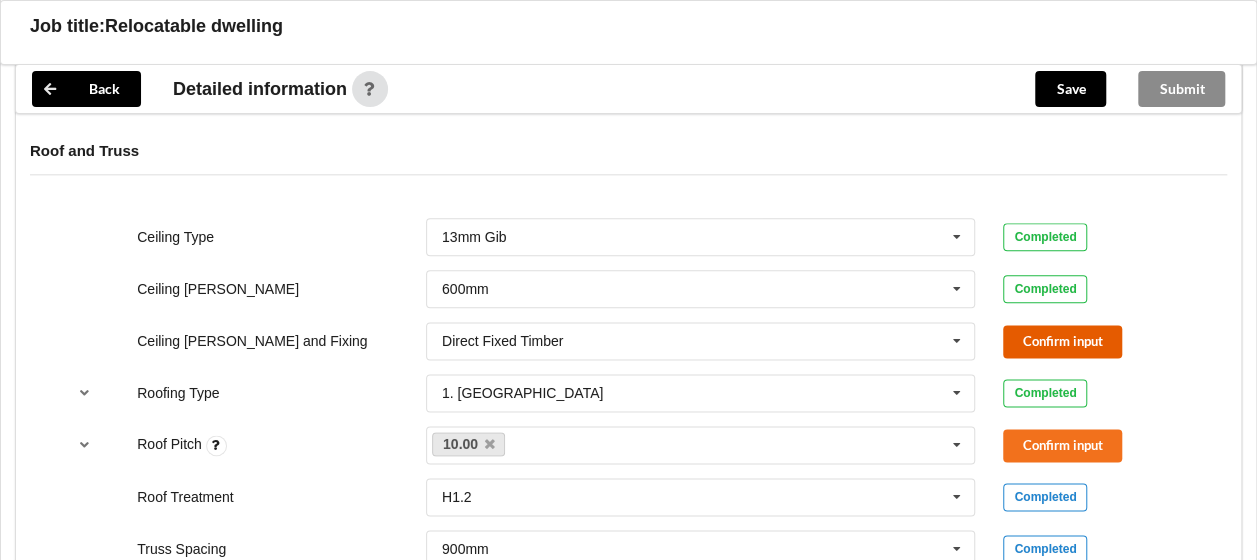 click on "Confirm input" at bounding box center [1062, 341] 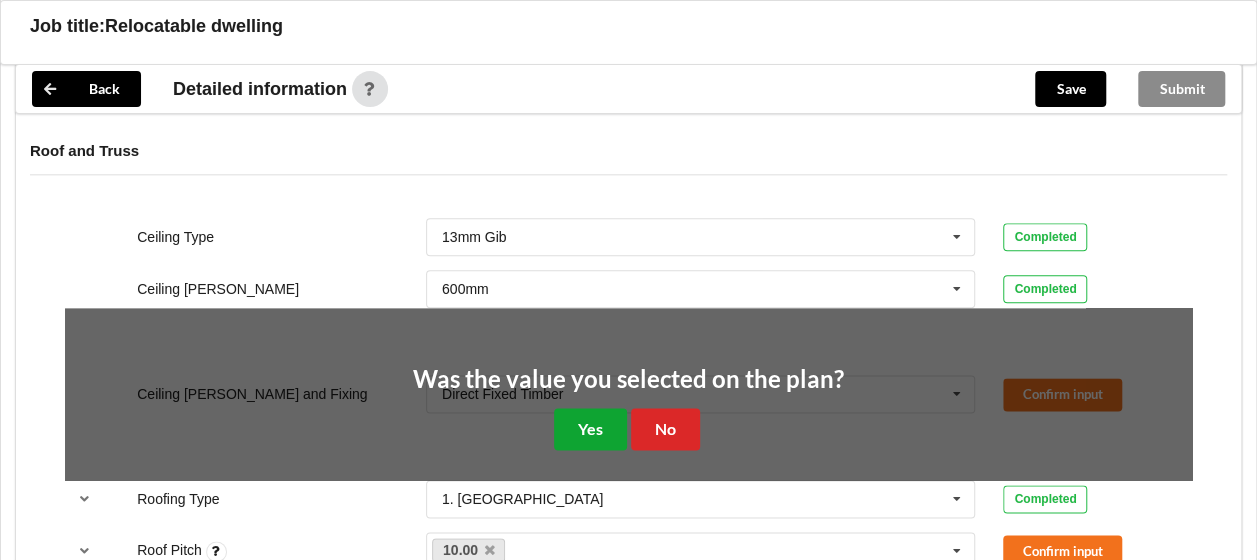 click on "Yes" at bounding box center (590, 428) 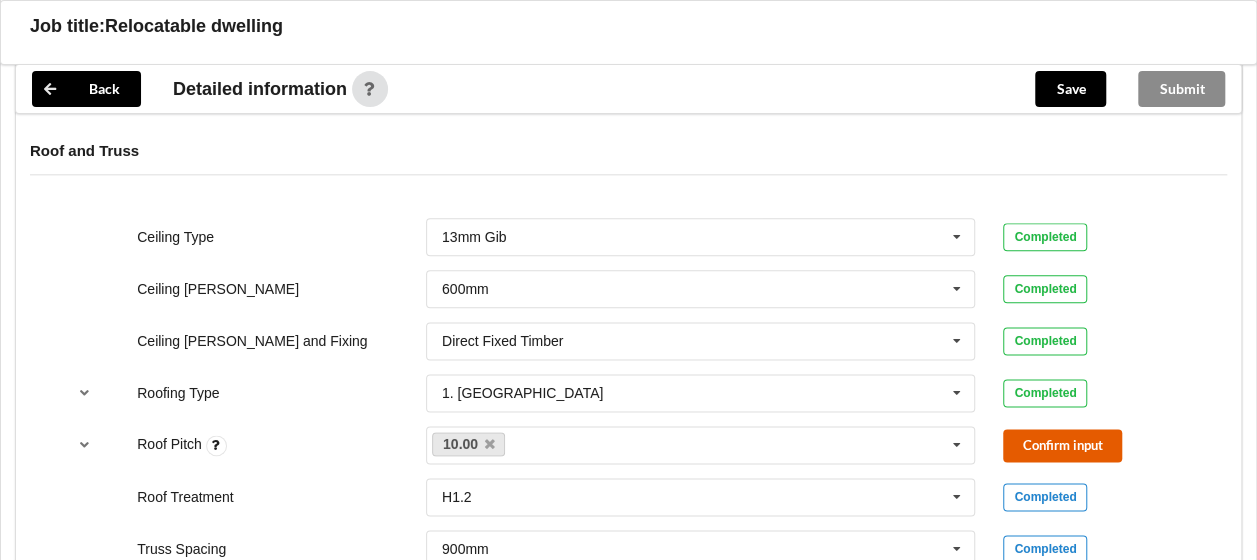 click on "Confirm input" at bounding box center (1062, 445) 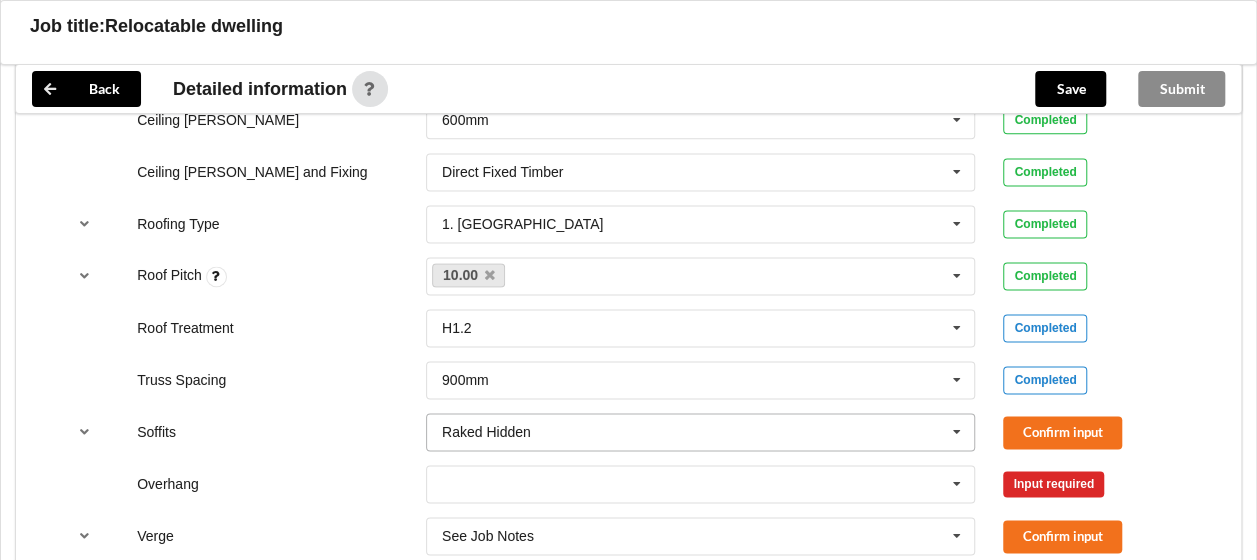 scroll, scrollTop: 1300, scrollLeft: 0, axis: vertical 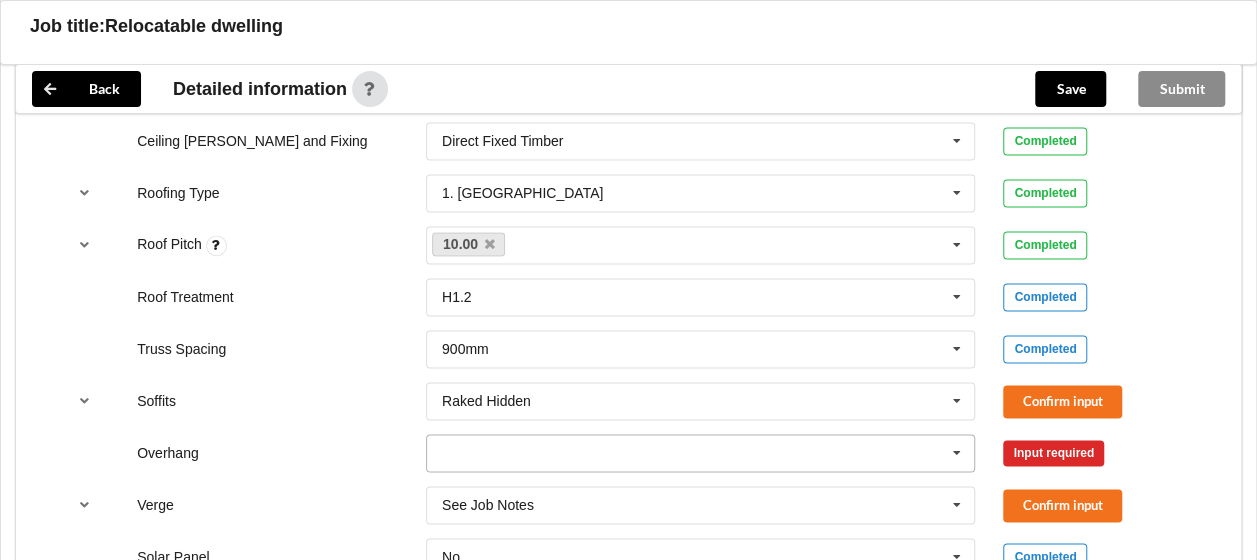 click at bounding box center (957, 453) 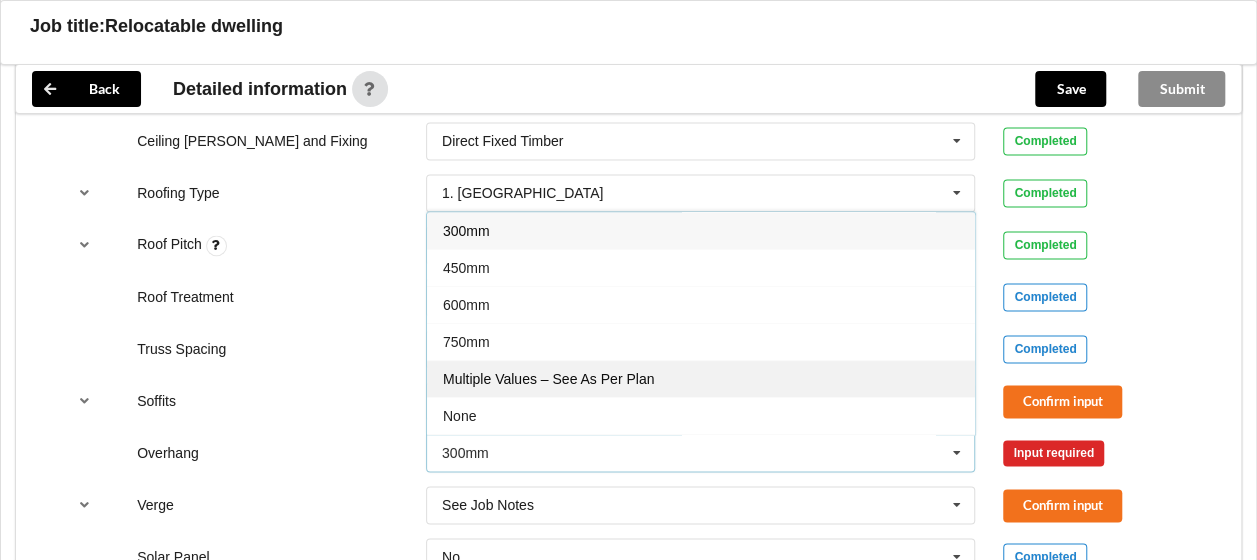 click on "Multiple Values – See As Per Plan" at bounding box center (701, 378) 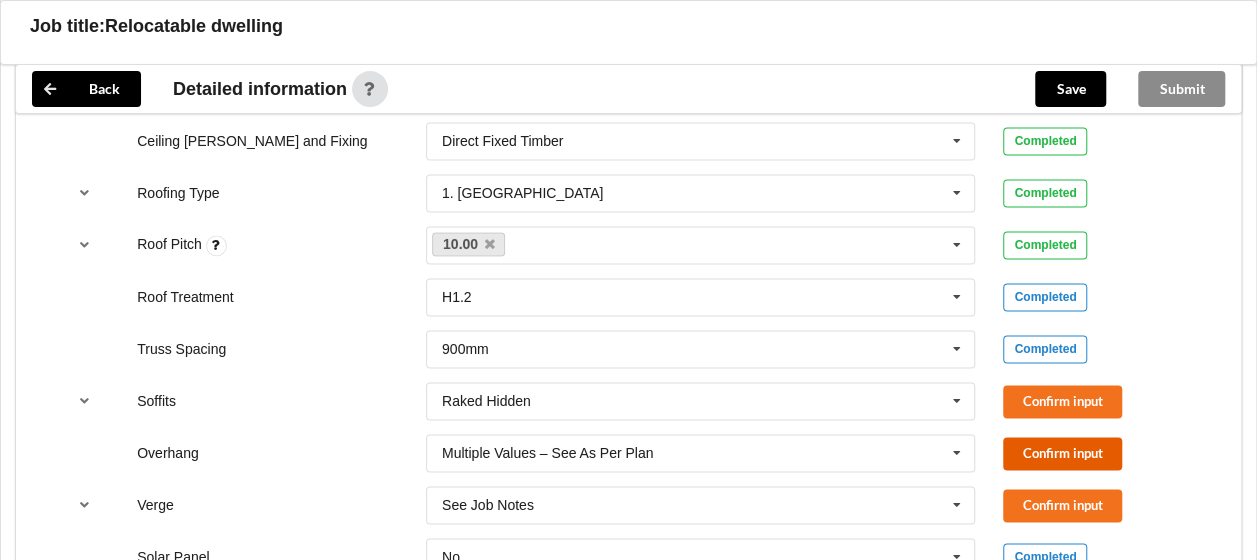click on "Confirm input" at bounding box center (1062, 453) 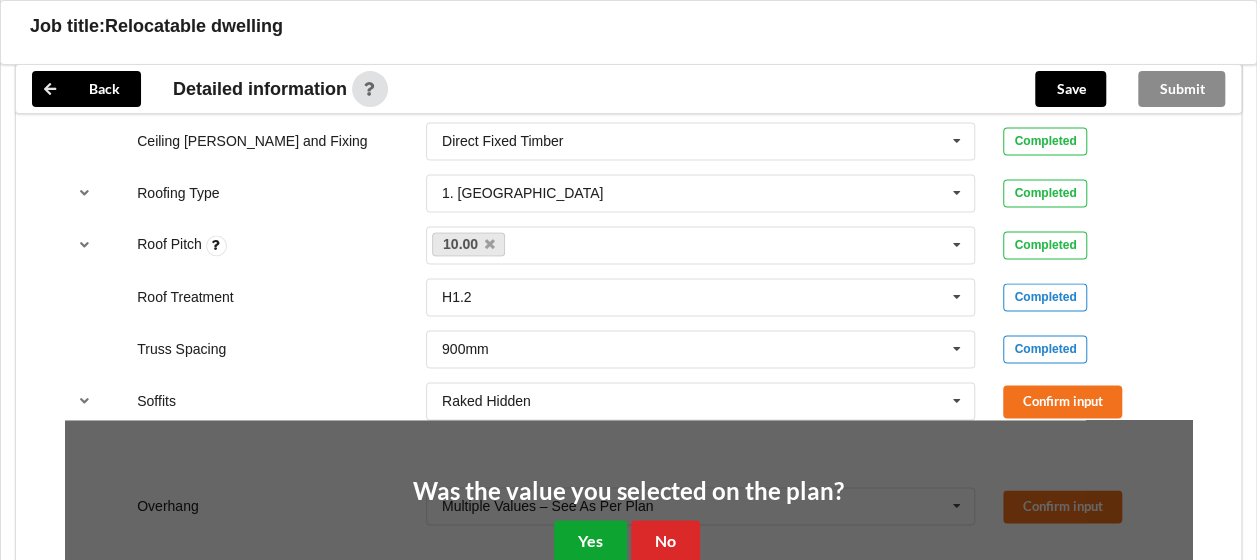 drag, startPoint x: 612, startPoint y: 525, endPoint x: 634, endPoint y: 522, distance: 22.203604 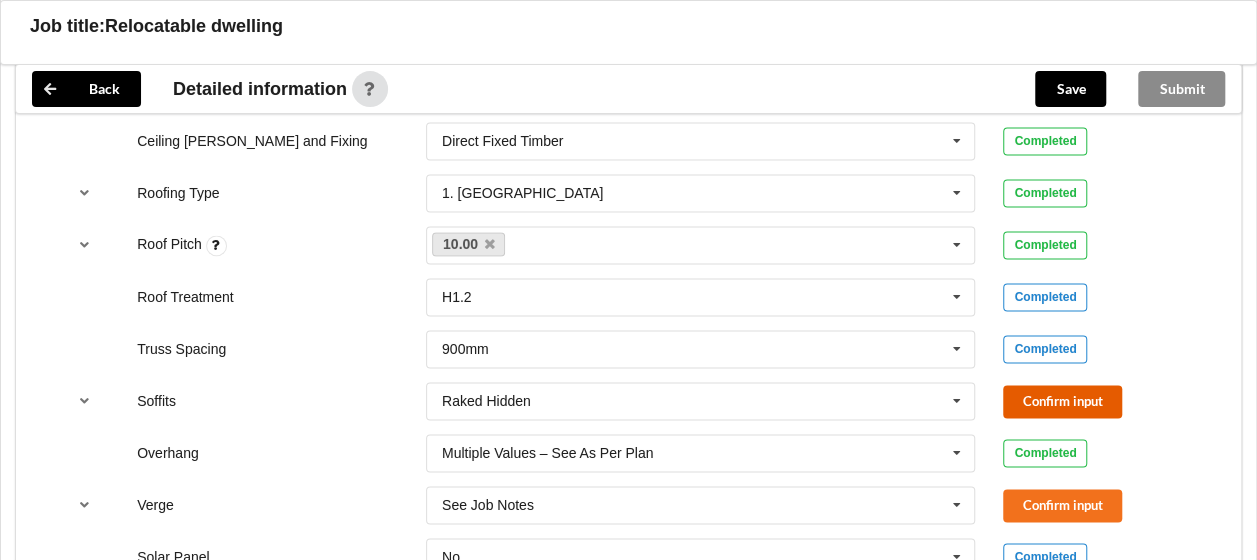 click on "Confirm input" at bounding box center (1062, 401) 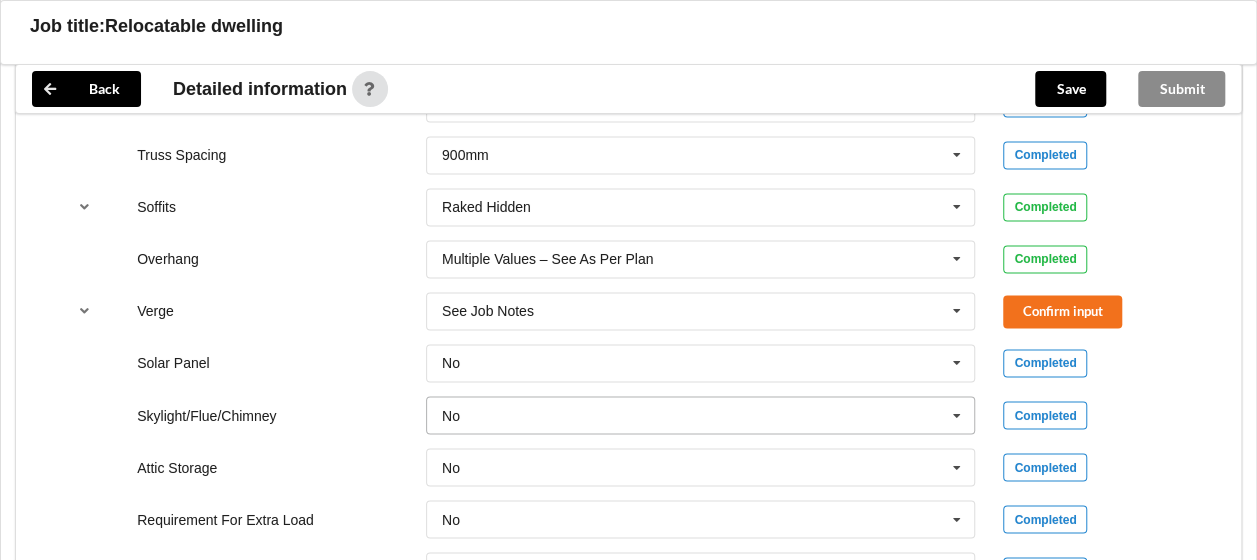 scroll, scrollTop: 1500, scrollLeft: 0, axis: vertical 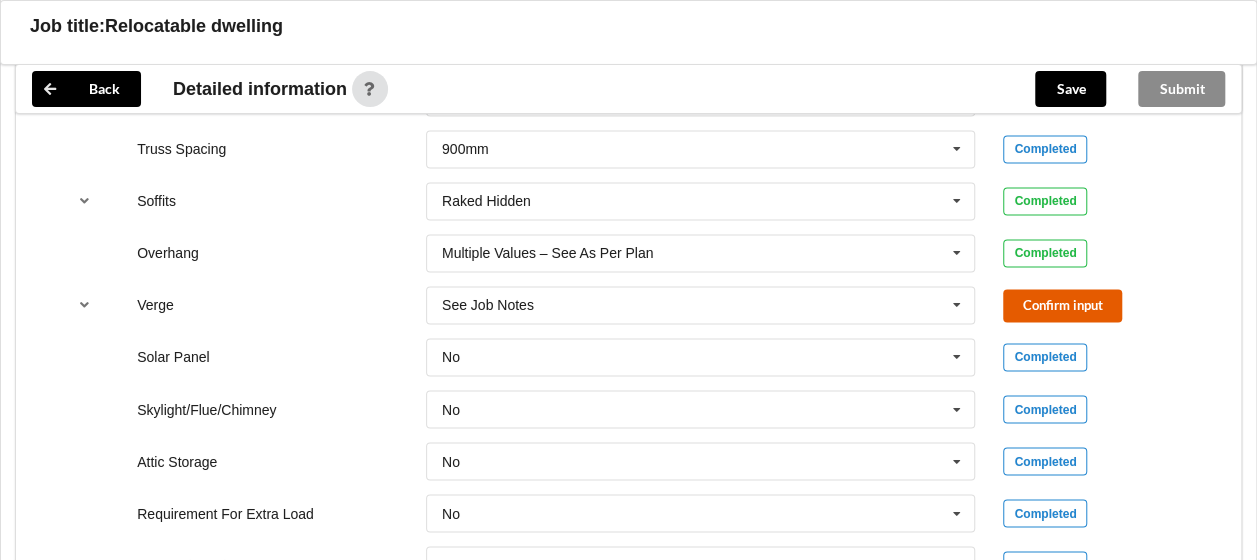 click on "Confirm input" at bounding box center (1062, 305) 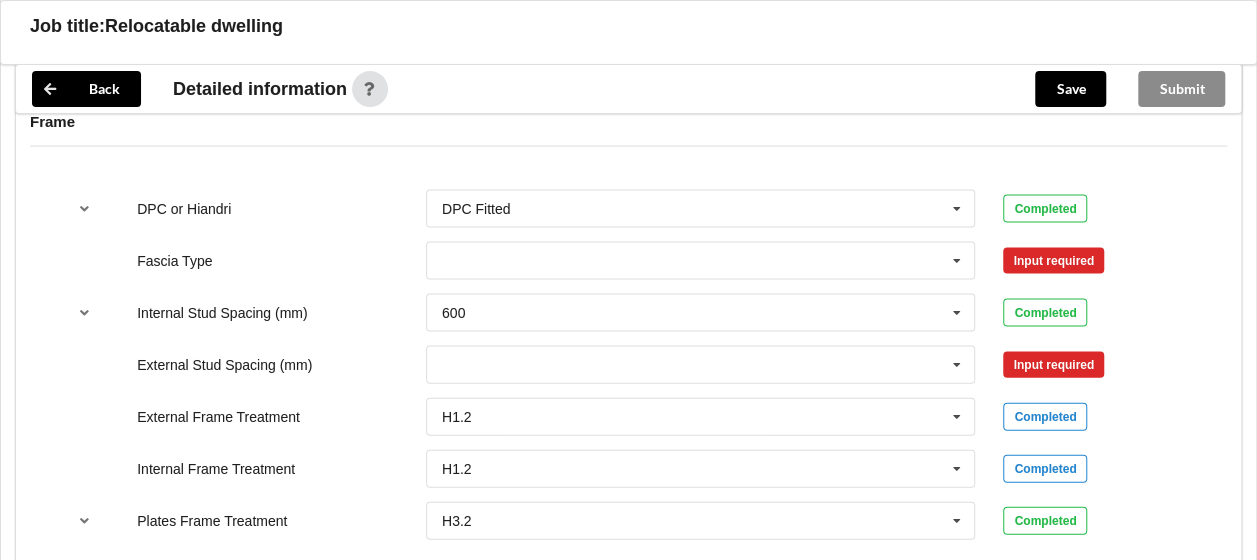 scroll, scrollTop: 2100, scrollLeft: 0, axis: vertical 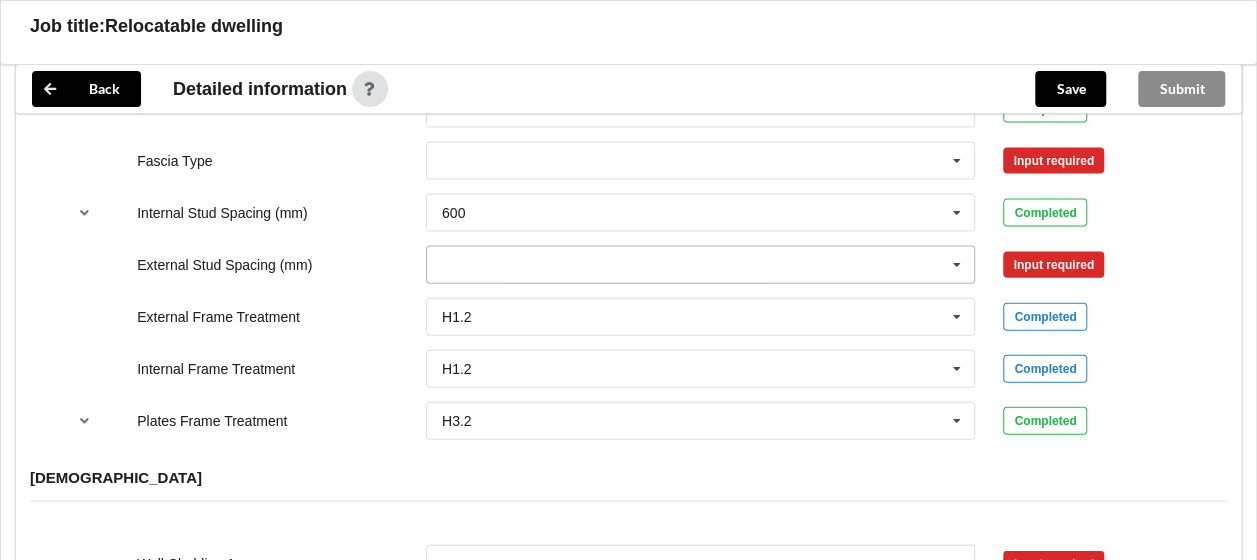 click at bounding box center [702, 265] 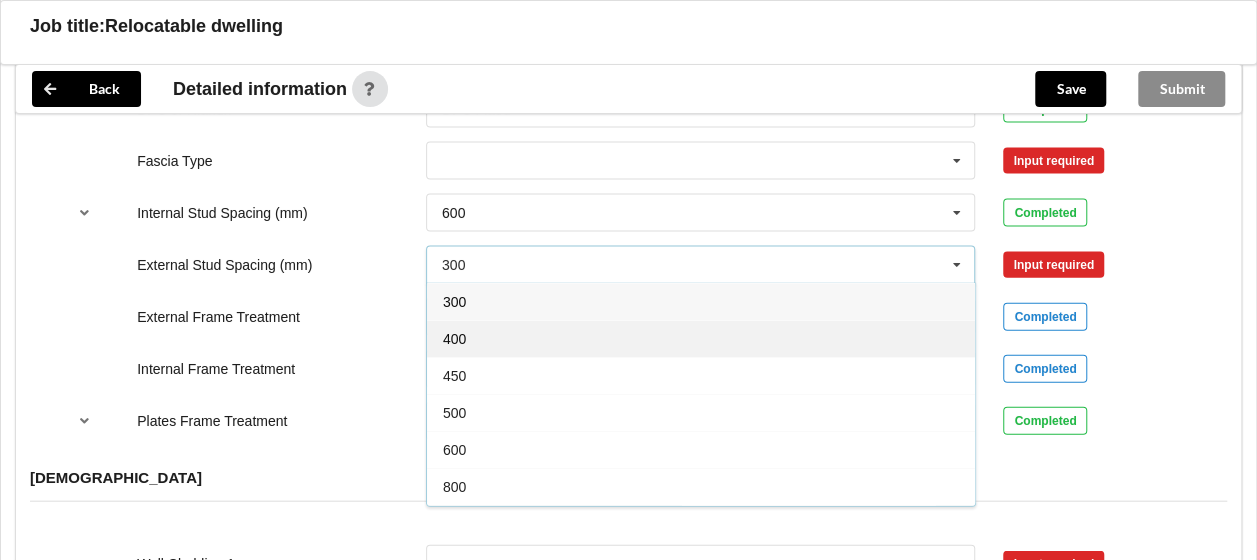 click on "400" at bounding box center (454, 339) 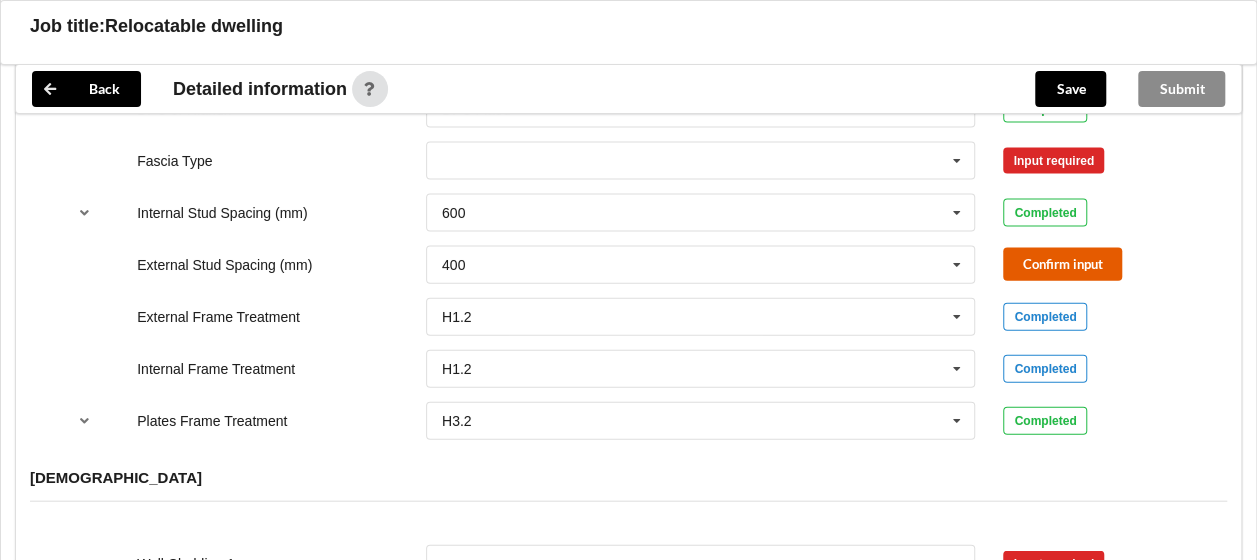 click on "Confirm input" at bounding box center (1062, 264) 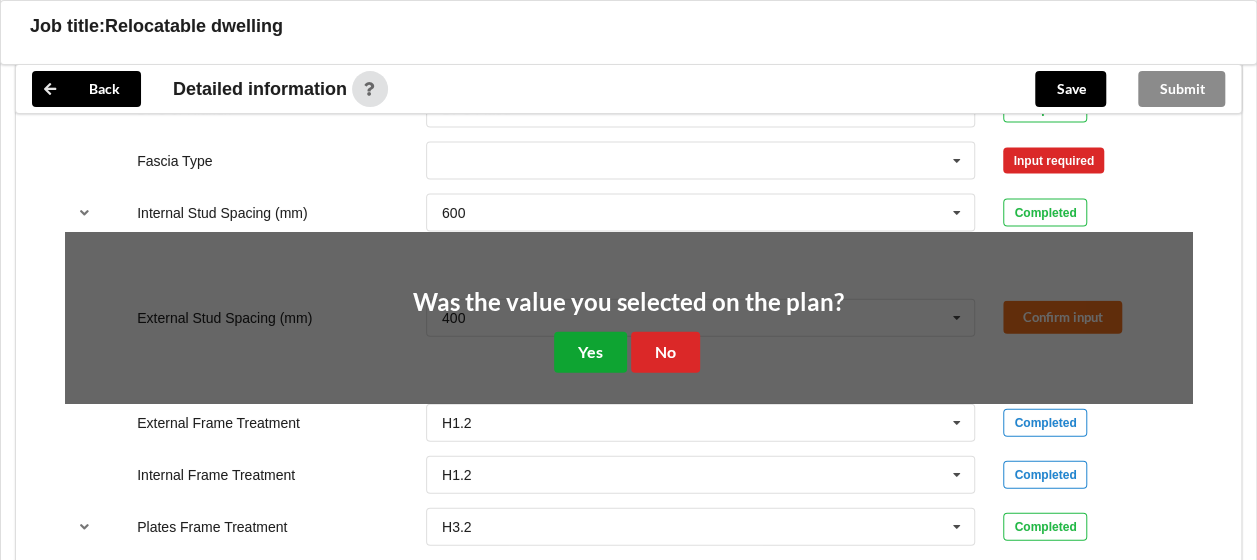 click on "Yes" at bounding box center [590, 352] 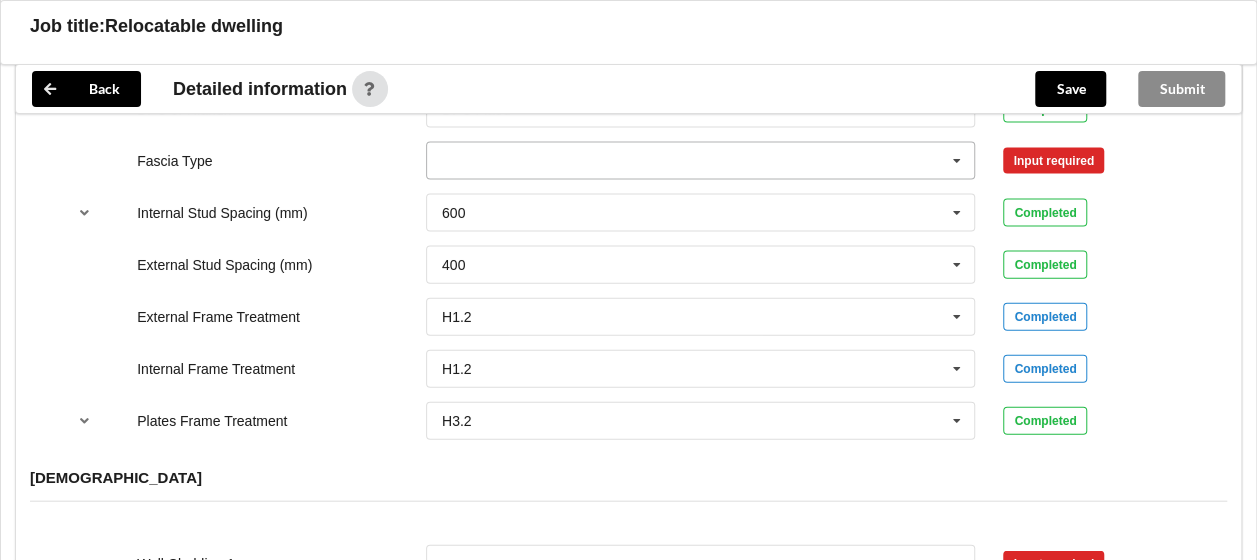 click at bounding box center [957, 161] 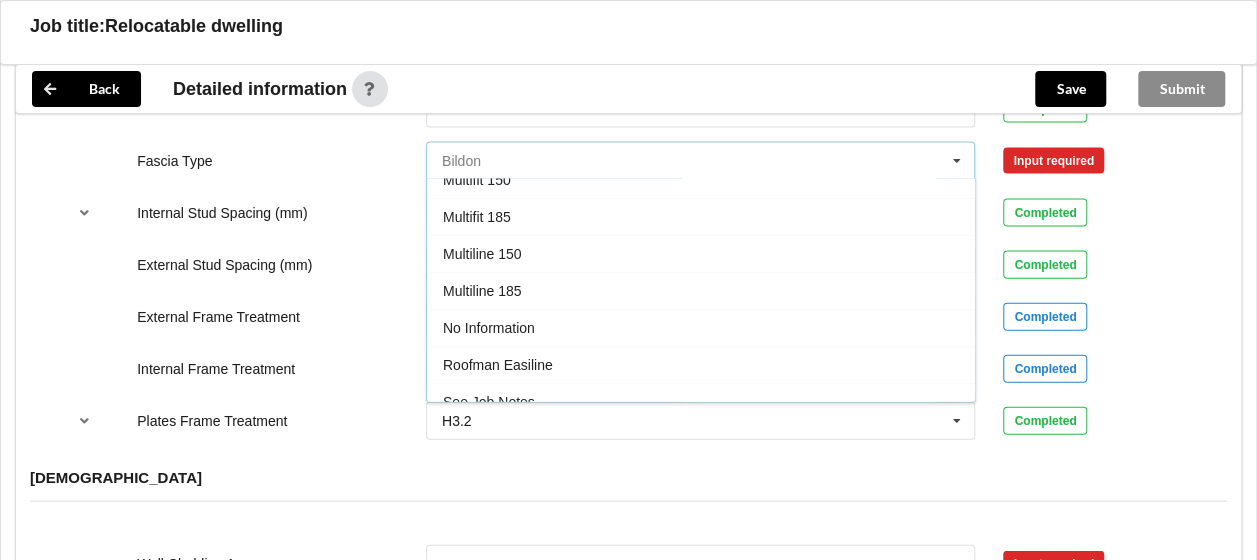 scroll, scrollTop: 538, scrollLeft: 0, axis: vertical 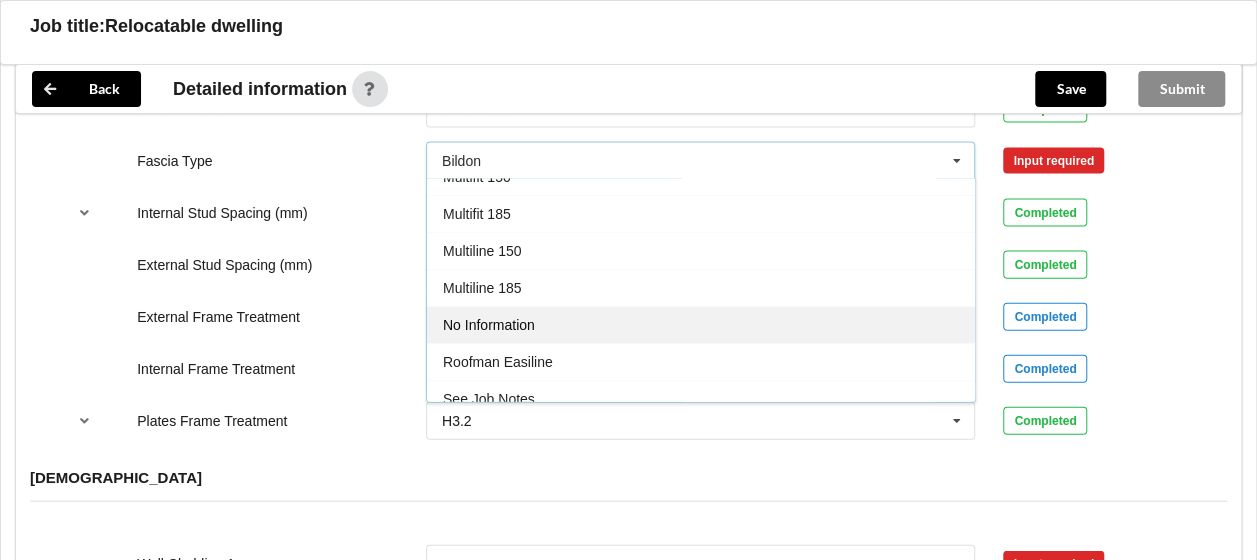 click on "No Information" at bounding box center [489, 326] 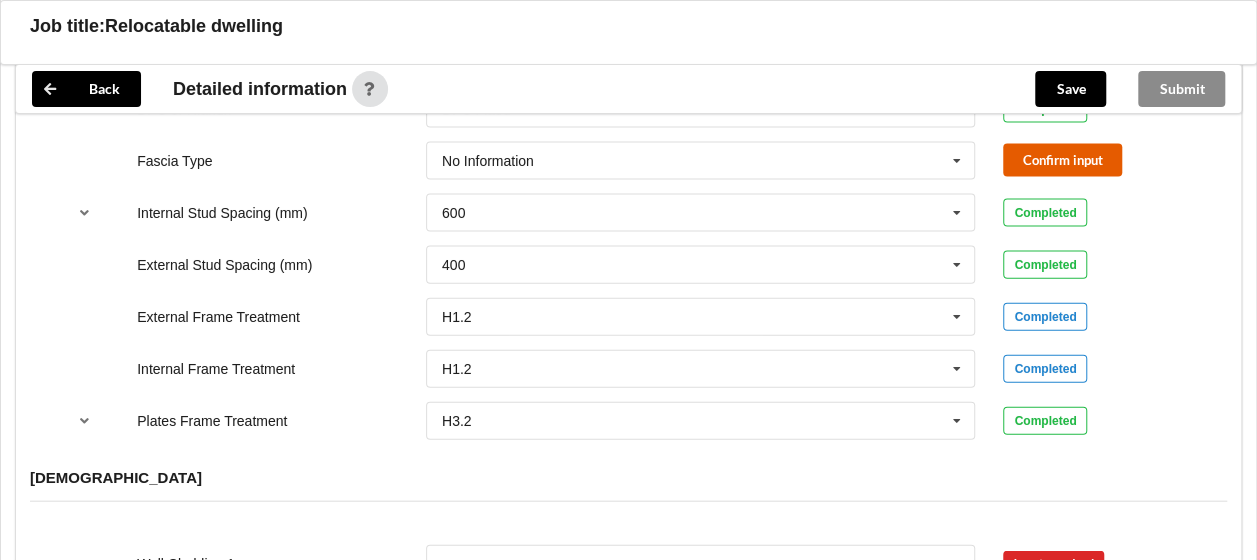 click on "Confirm input" at bounding box center [1062, 160] 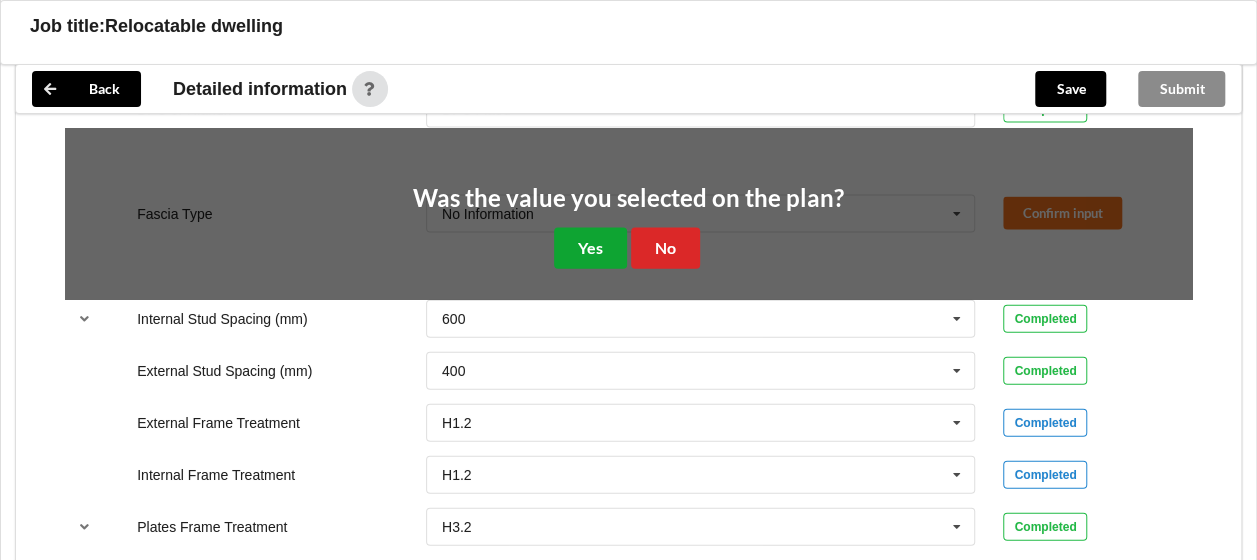 click on "Yes" at bounding box center [590, 248] 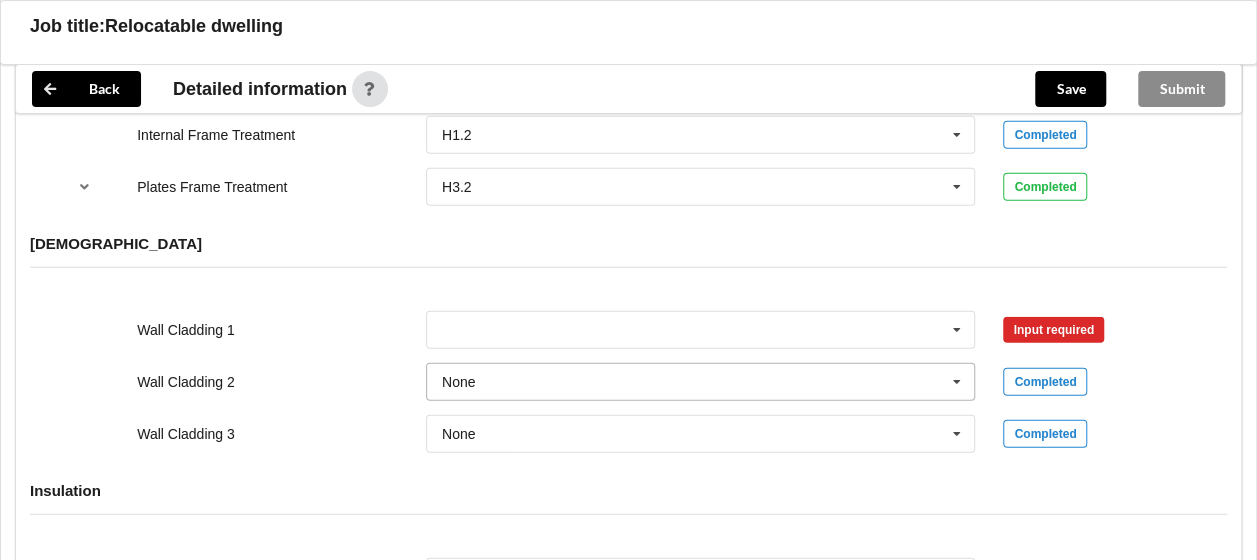 scroll, scrollTop: 2400, scrollLeft: 0, axis: vertical 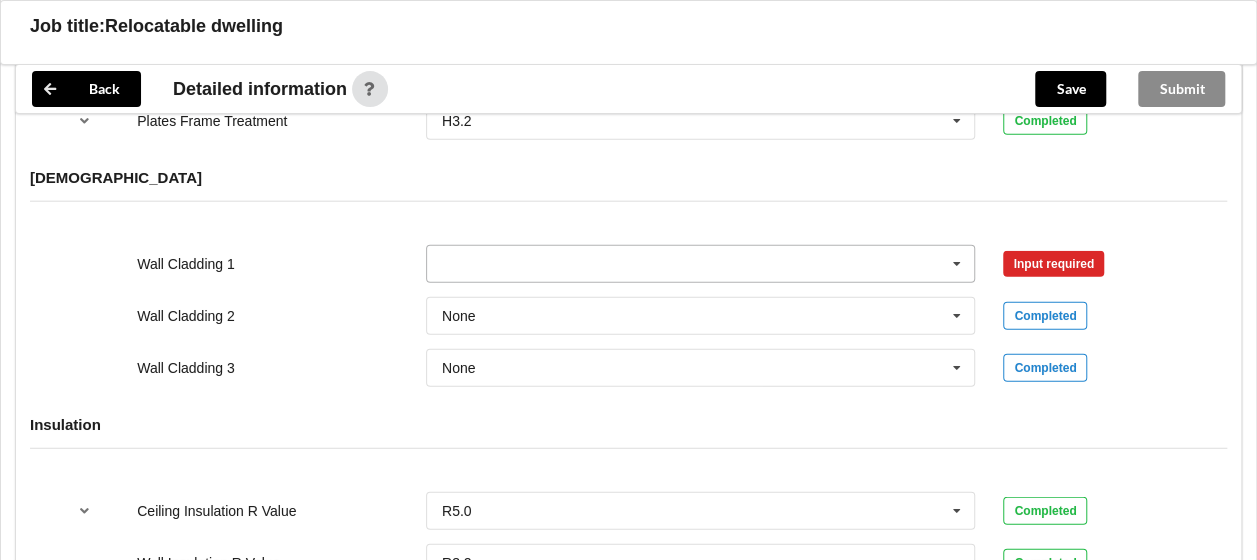 click at bounding box center [957, 264] 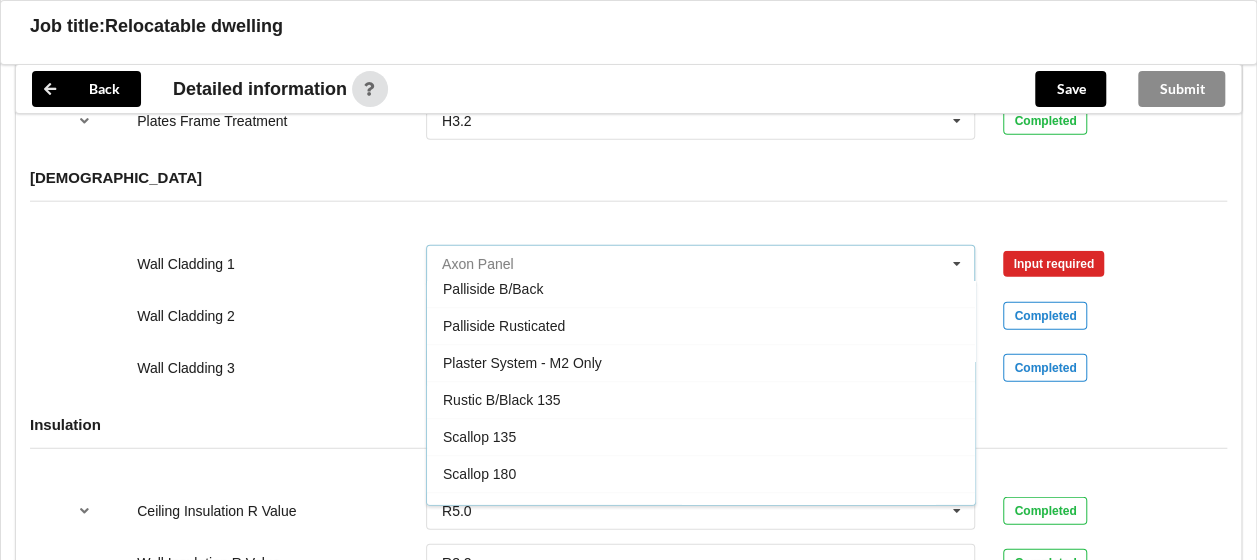 scroll, scrollTop: 1000, scrollLeft: 0, axis: vertical 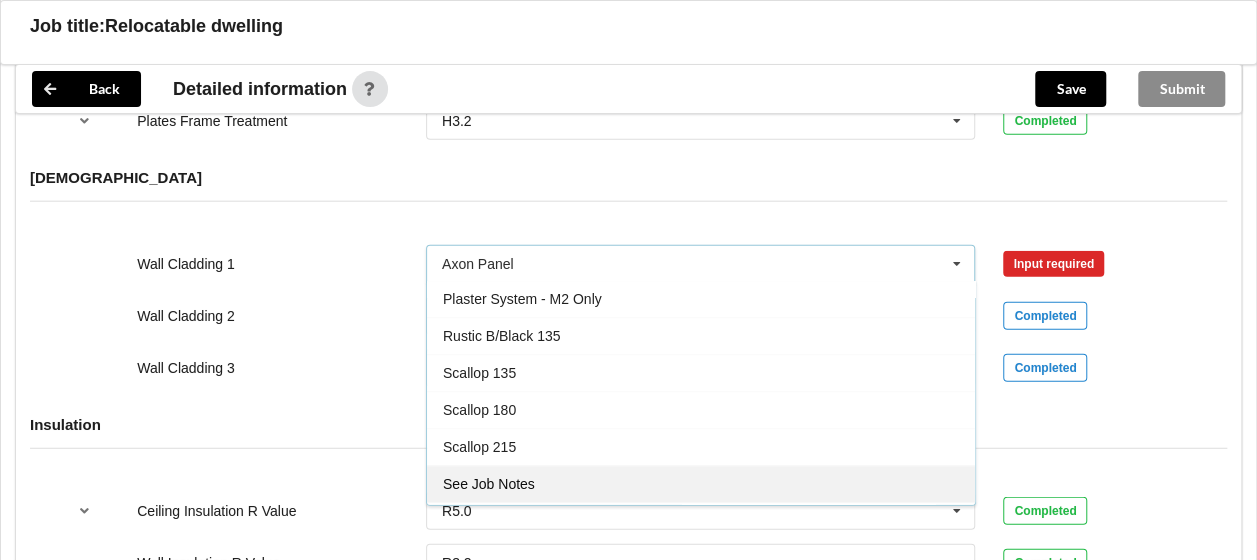 click on "See Job Notes" at bounding box center (489, 485) 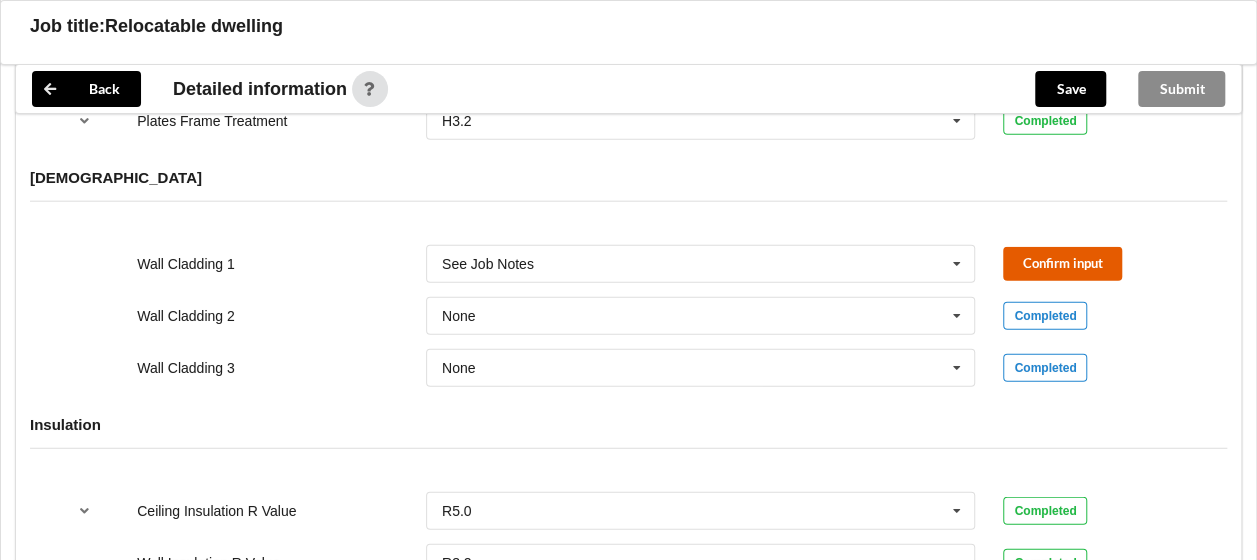 click on "Confirm input" at bounding box center (1062, 263) 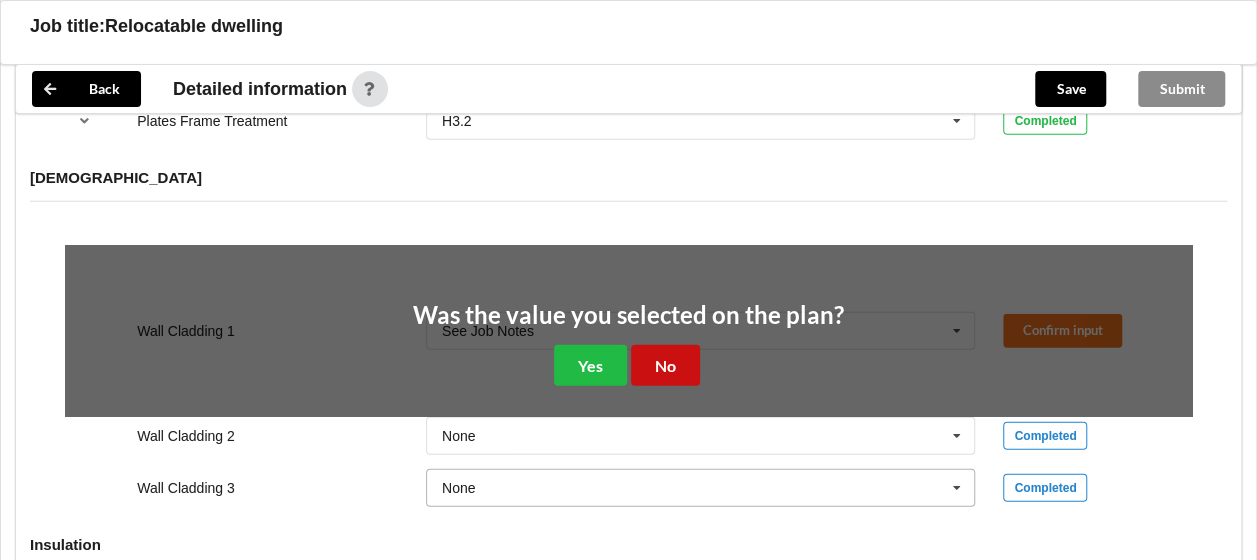 click on "No" at bounding box center [665, 365] 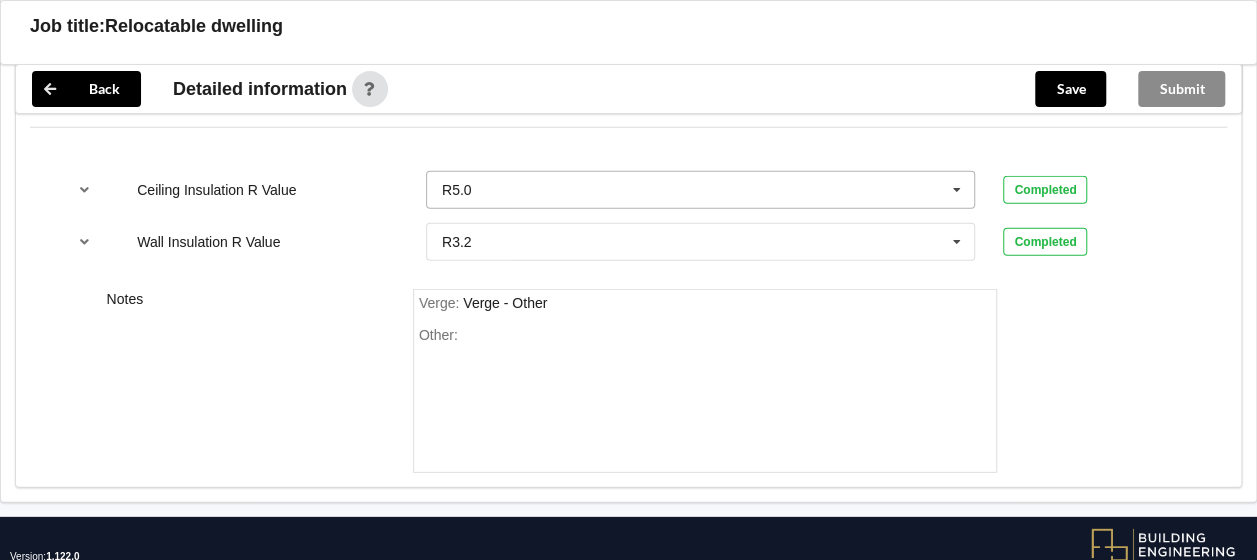 scroll, scrollTop: 2769, scrollLeft: 0, axis: vertical 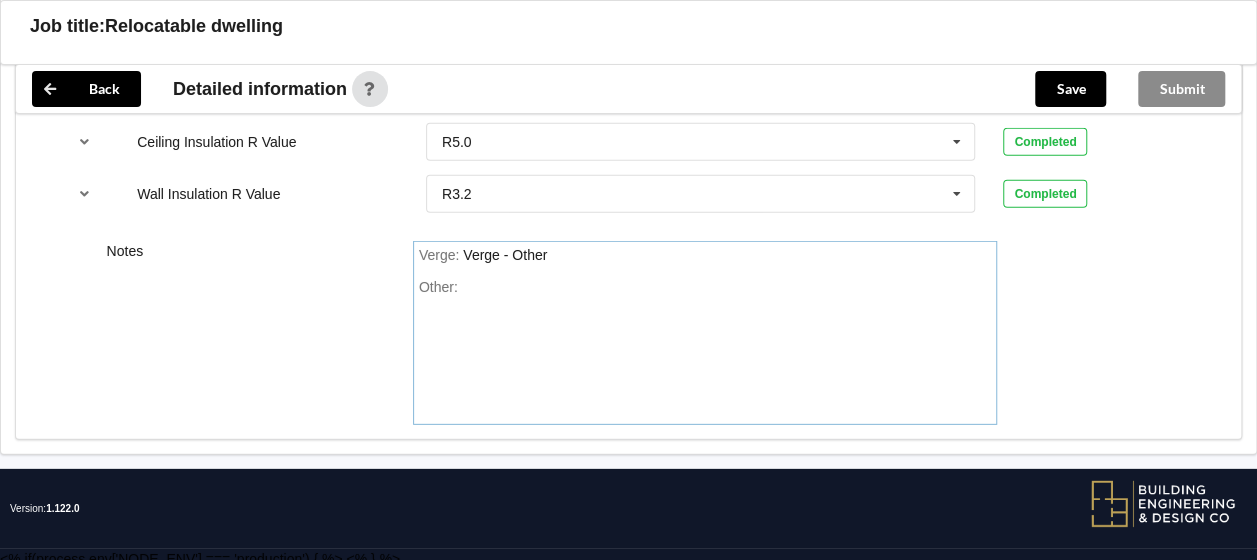 click on "Other:" at bounding box center [705, 349] 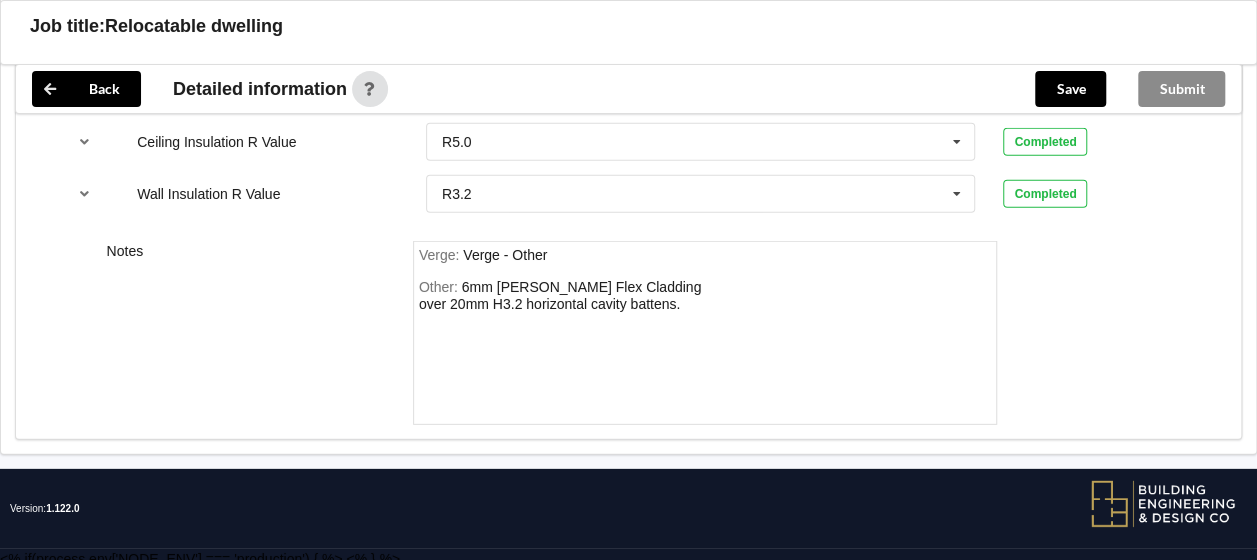 click on "Other:   6mm [PERSON_NAME] Flex Cladding over 20mm H3.2 horizontal cavity battens." at bounding box center [705, 349] 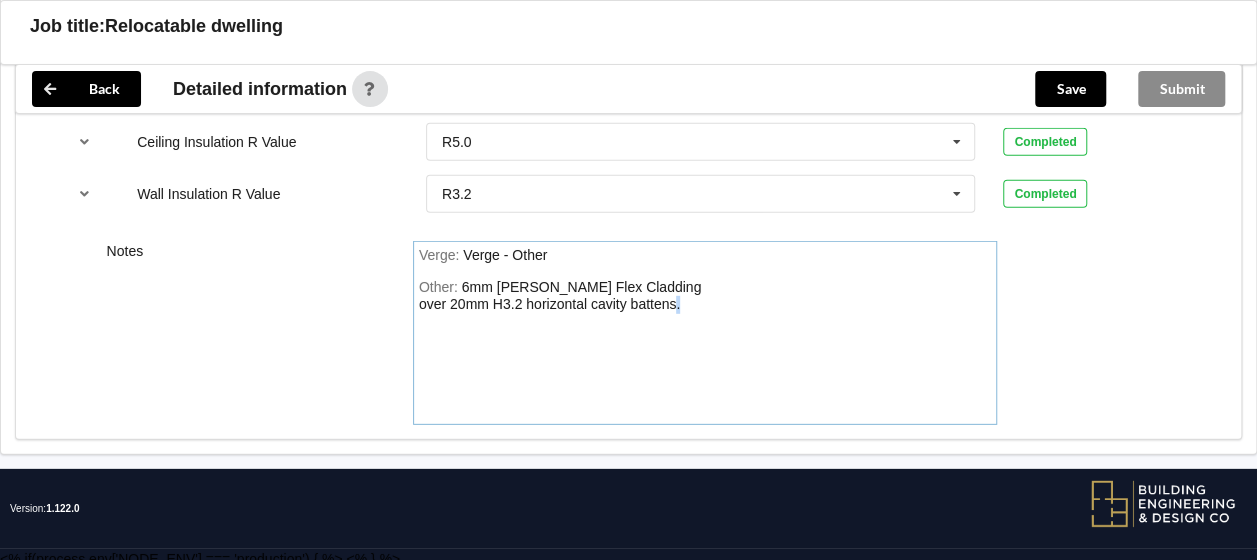 click on "6mm [PERSON_NAME] Flex Cladding over 20mm H3.2 horizontal cavity battens." at bounding box center (560, 296) 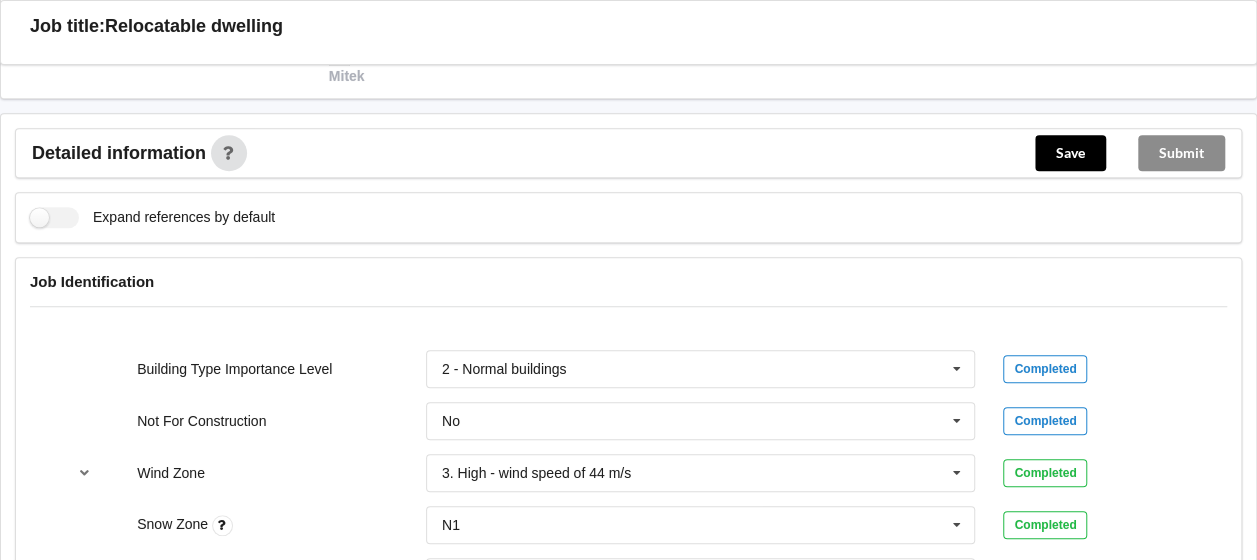 scroll, scrollTop: 469, scrollLeft: 0, axis: vertical 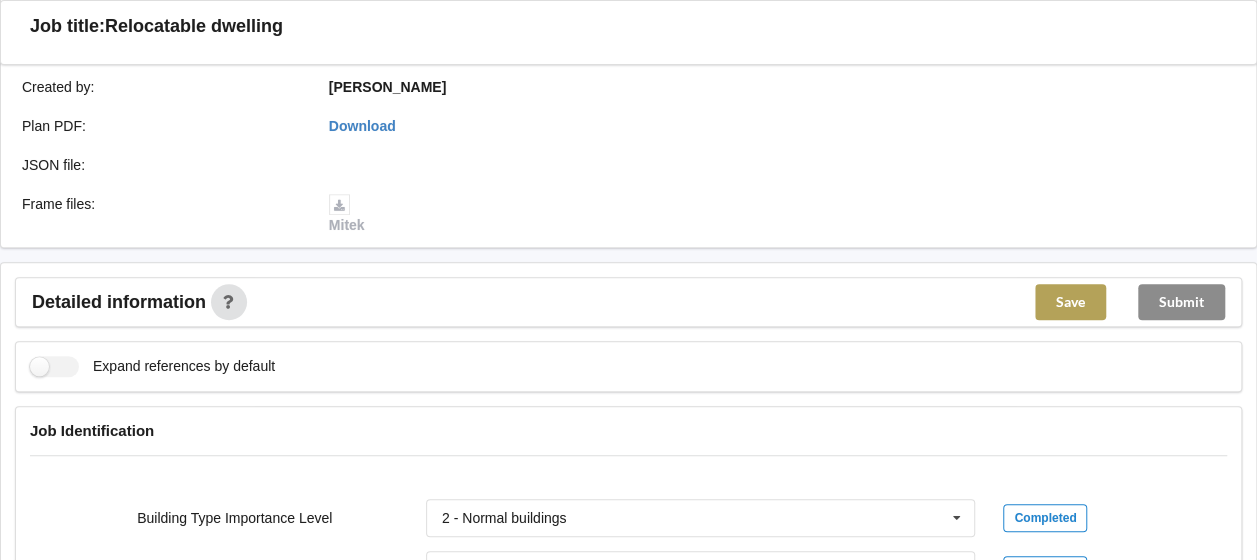 click on "Save" at bounding box center (1070, 302) 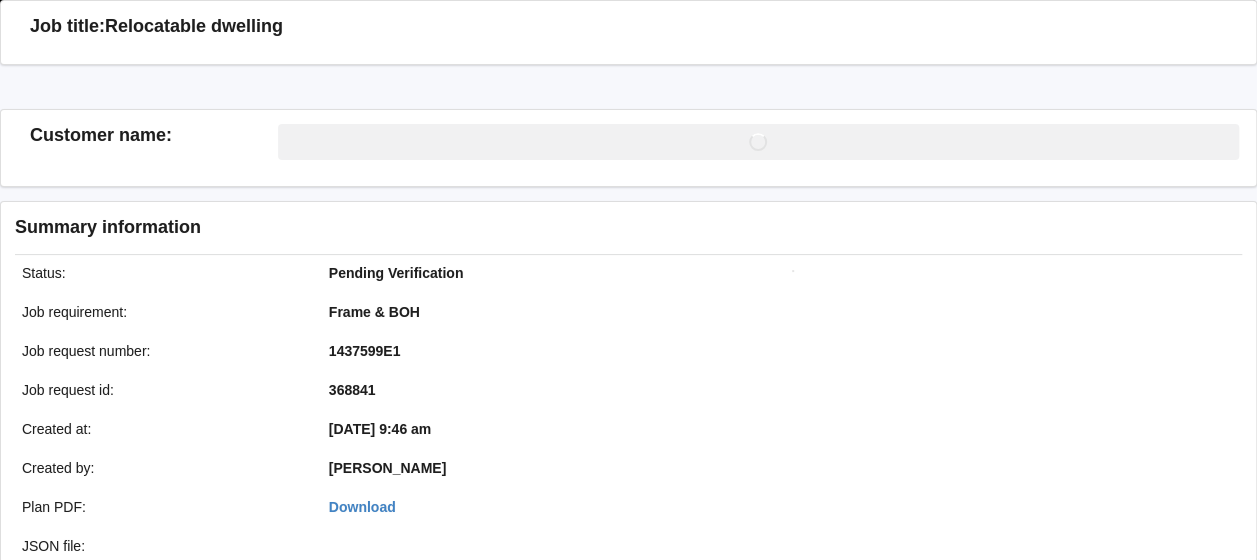 scroll, scrollTop: 469, scrollLeft: 0, axis: vertical 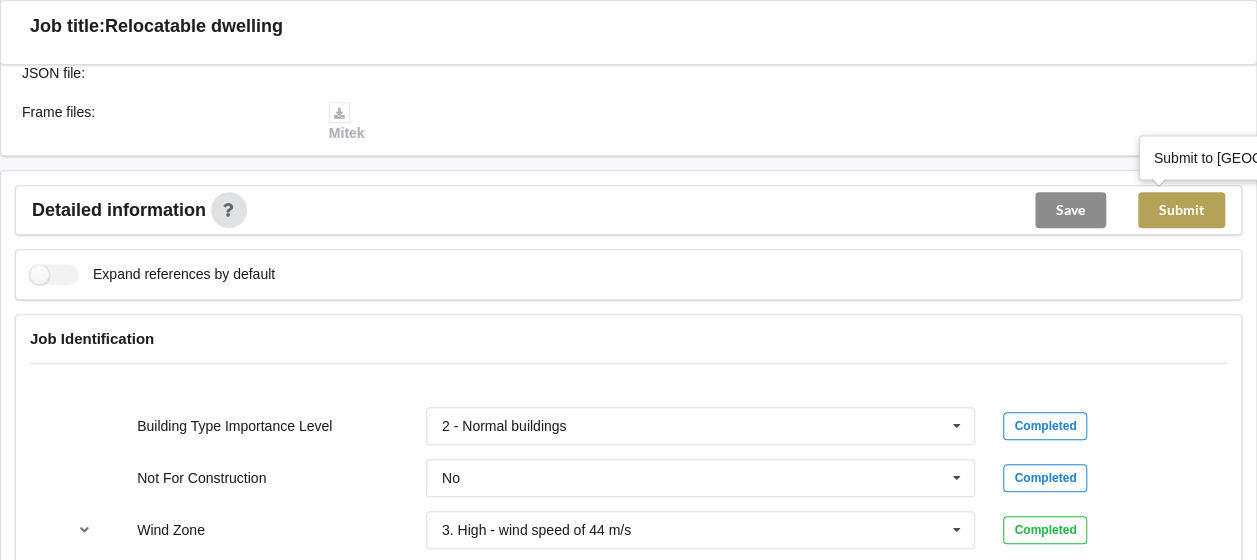 click on "Submit" at bounding box center [1181, 210] 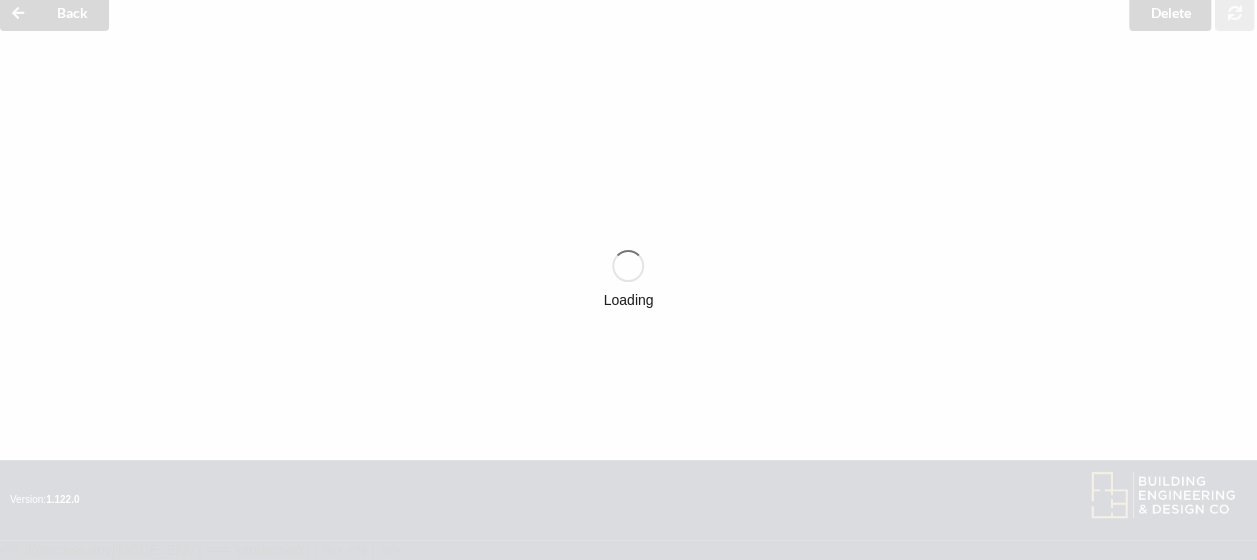 scroll, scrollTop: 469, scrollLeft: 0, axis: vertical 